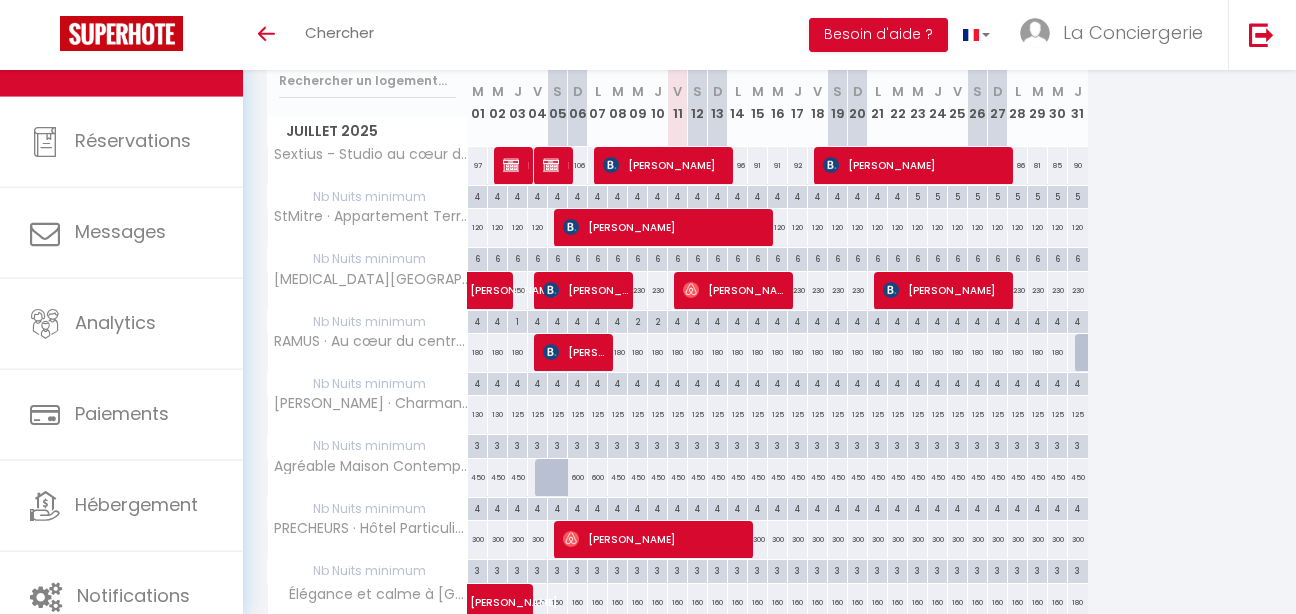 scroll, scrollTop: 107, scrollLeft: 0, axis: vertical 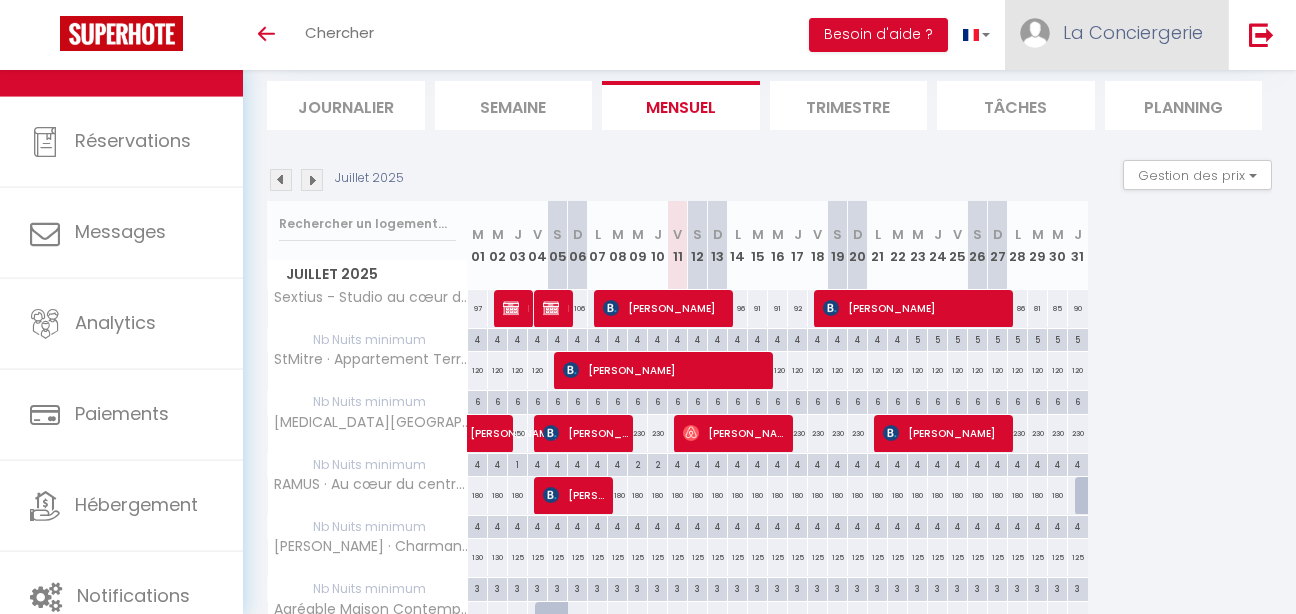click on "La Conciergerie" at bounding box center (1133, 32) 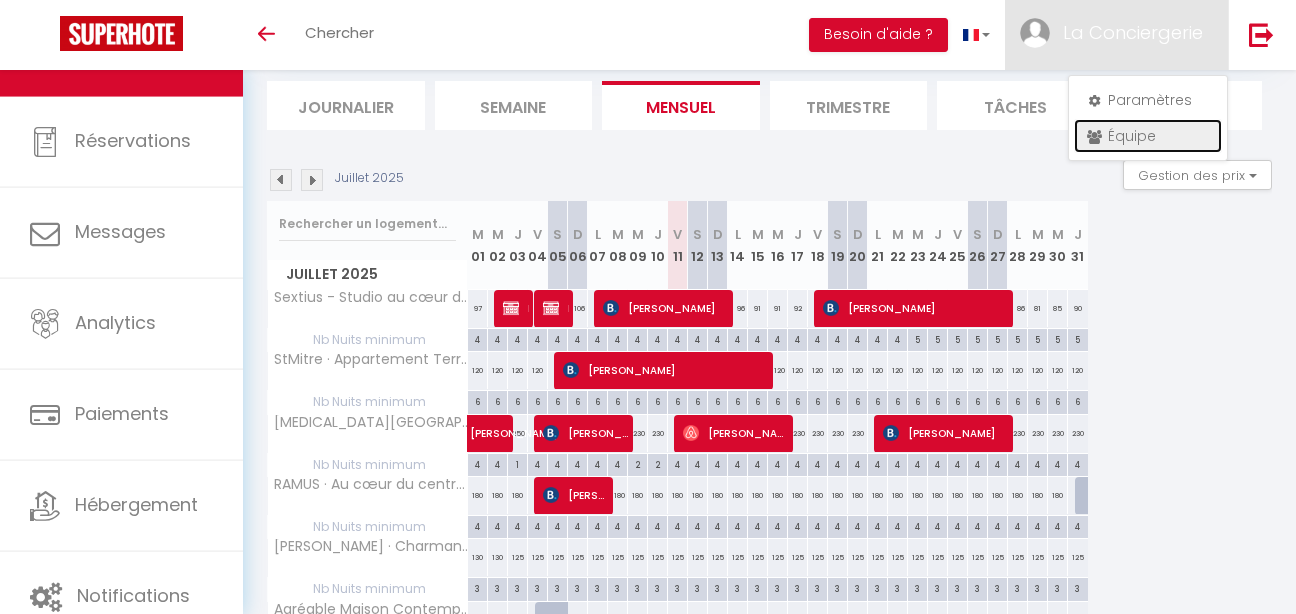 click on "Équipe" at bounding box center [1148, 136] 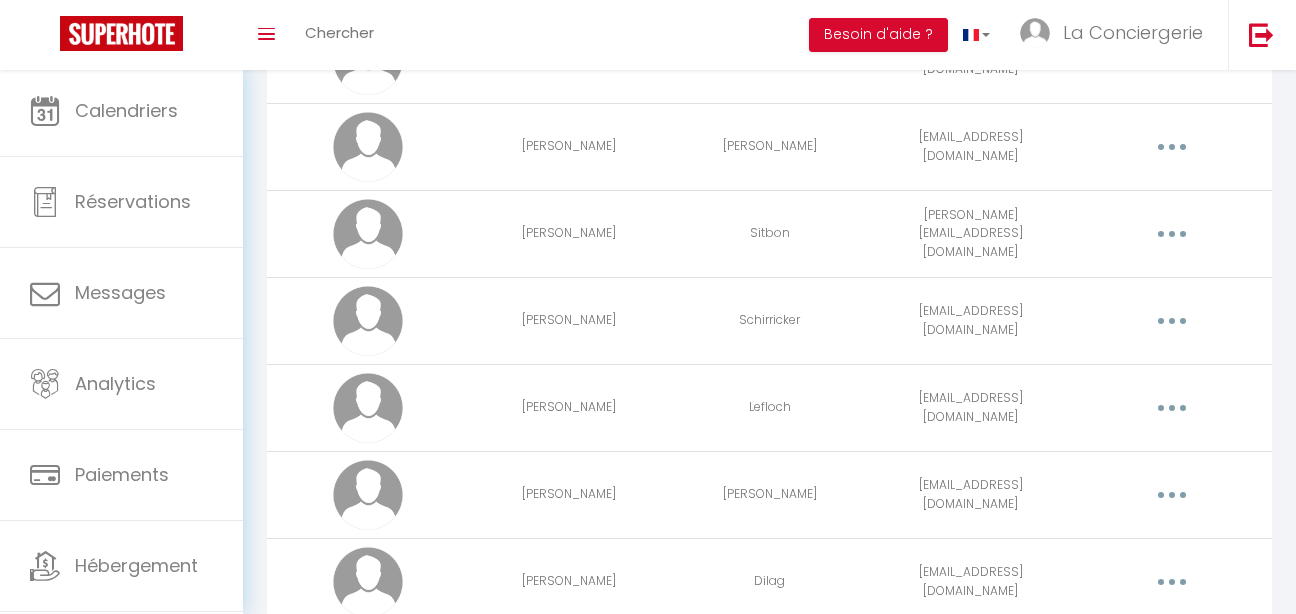scroll, scrollTop: 1582, scrollLeft: 0, axis: vertical 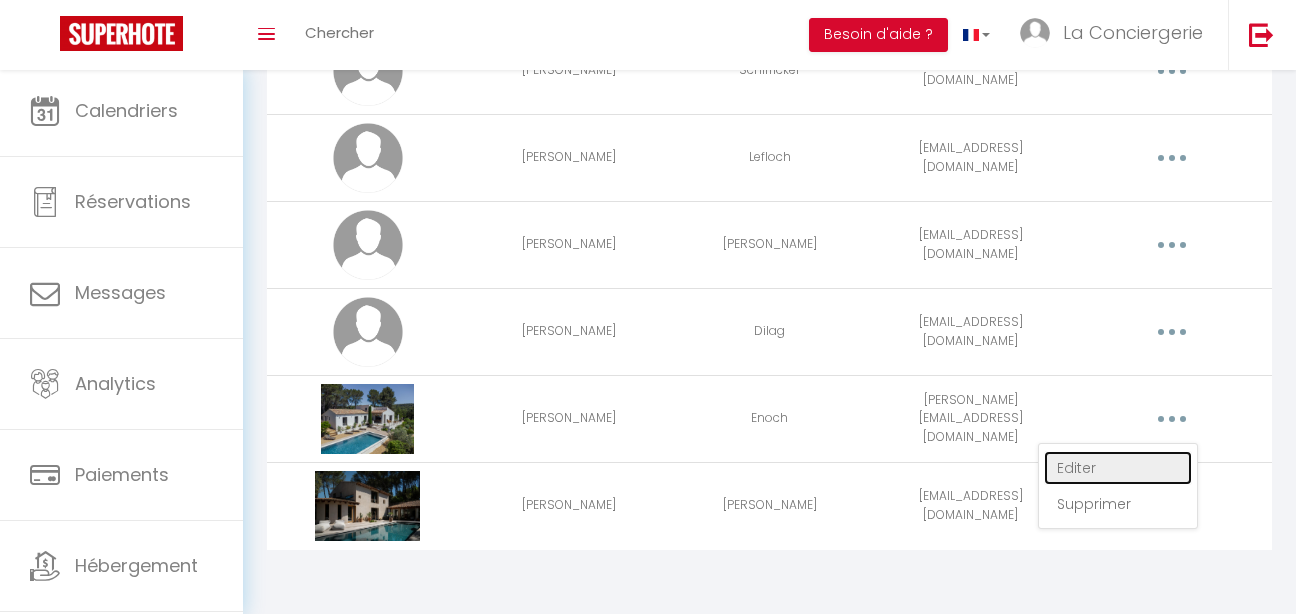 click on "Editer" at bounding box center [1118, 468] 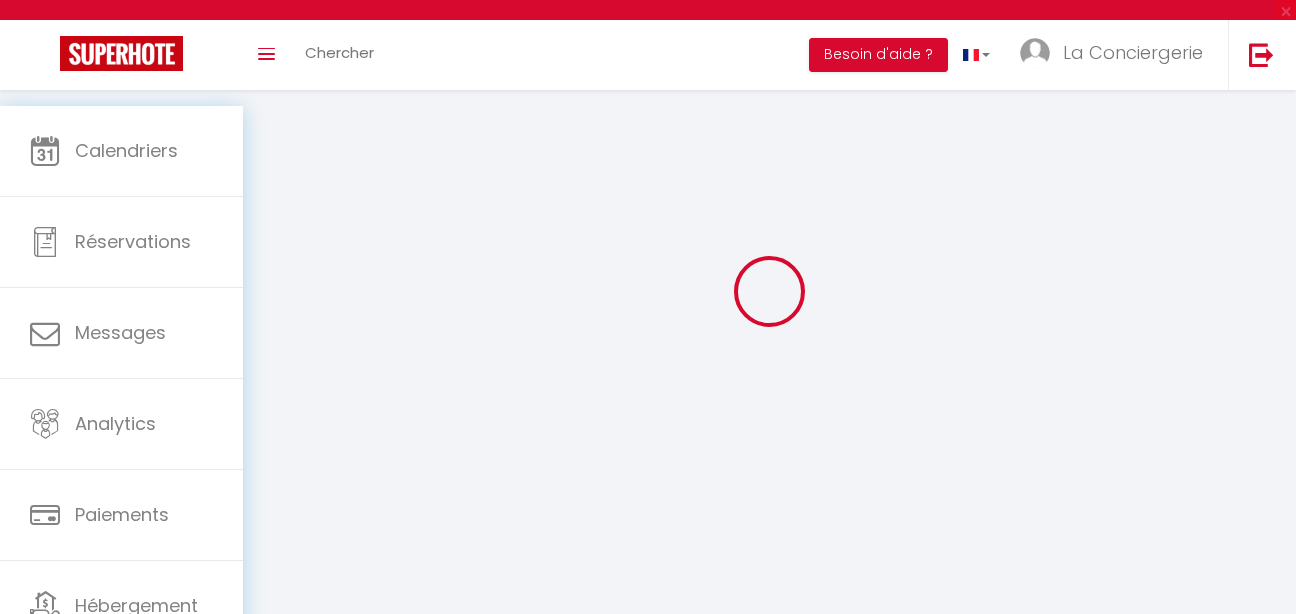 scroll, scrollTop: 0, scrollLeft: 0, axis: both 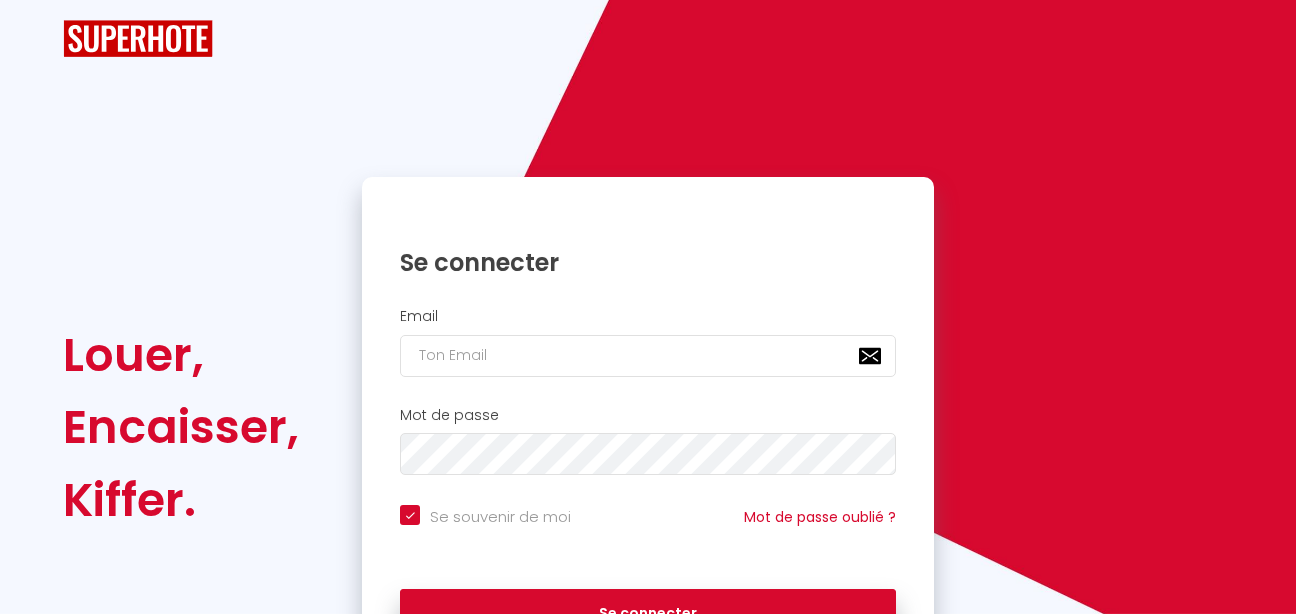checkbox on "true" 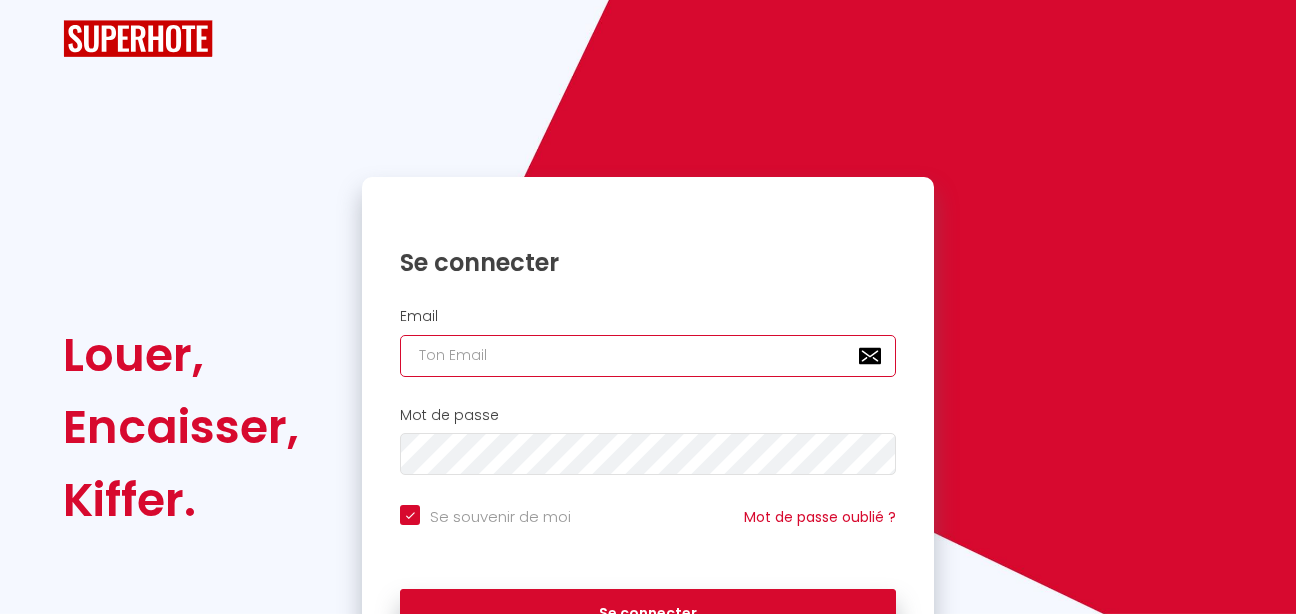 type on "[EMAIL_ADDRESS][DOMAIN_NAME]" 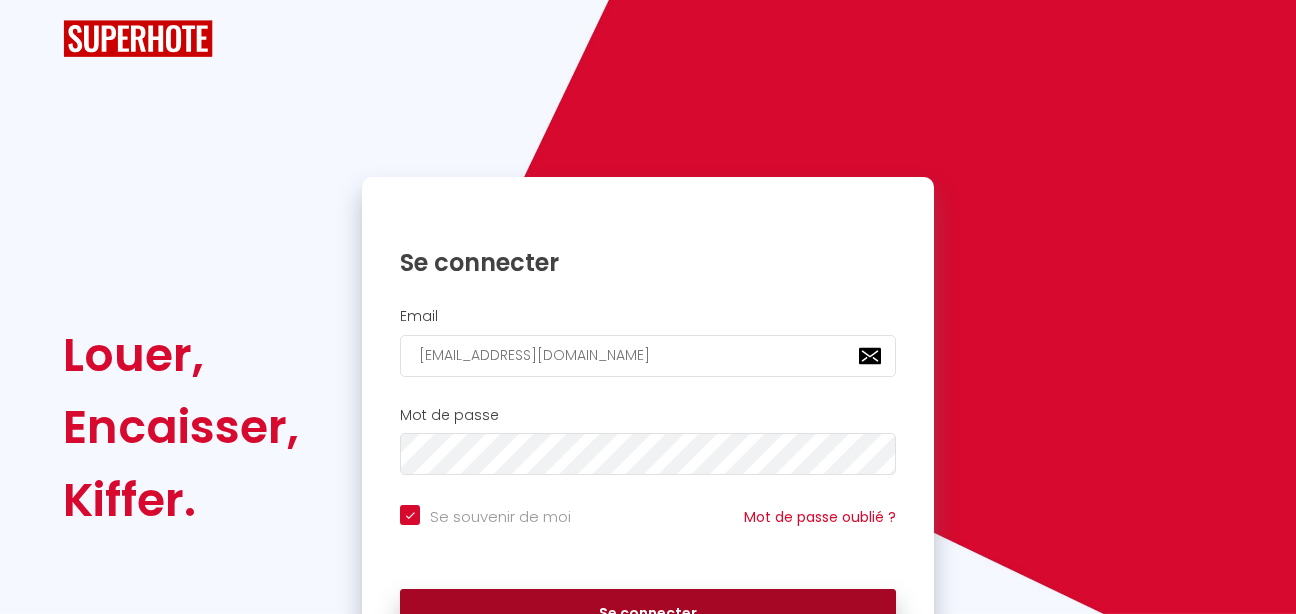 click on "Se connecter" at bounding box center (648, 614) 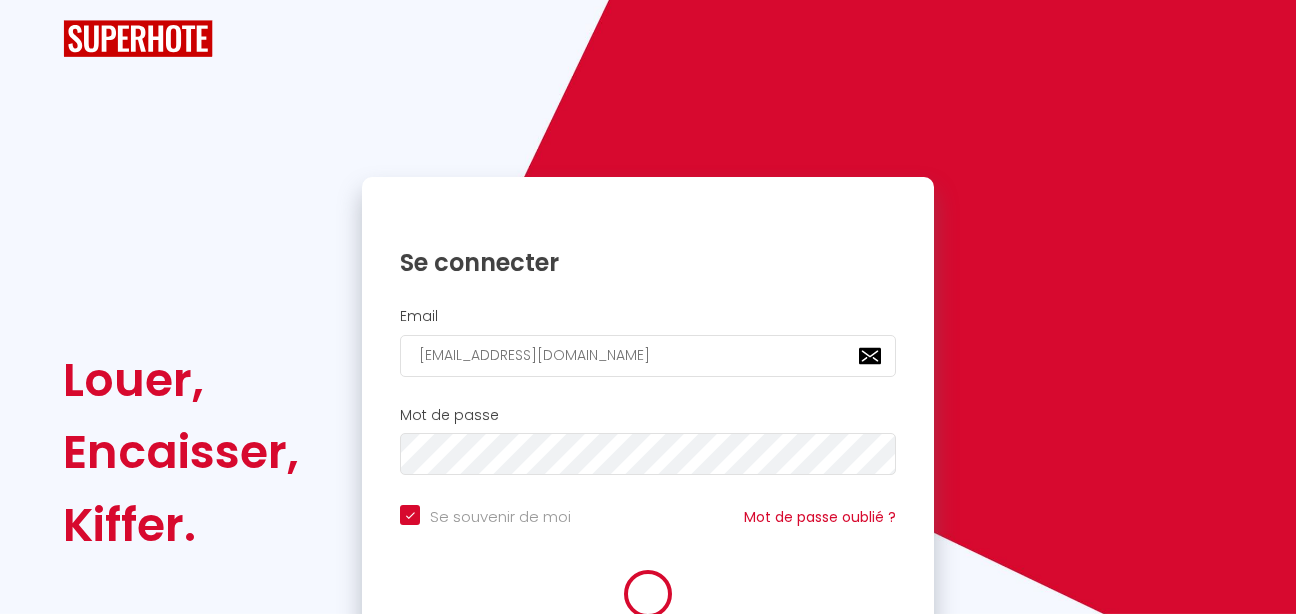 checkbox on "true" 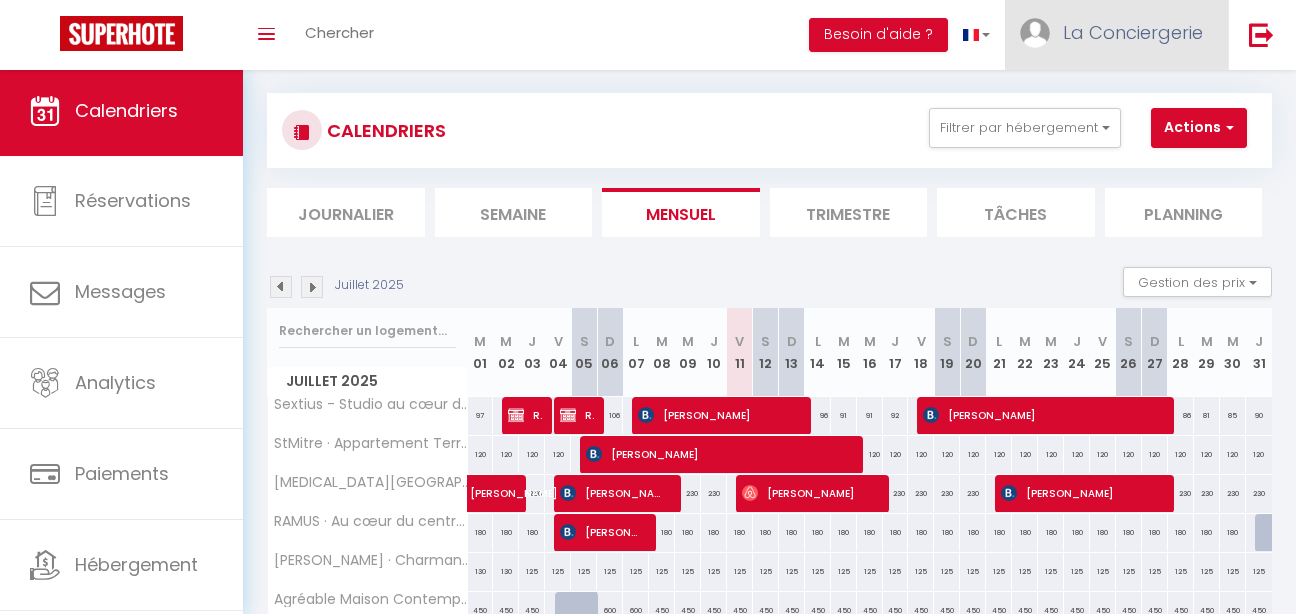 click on "La Conciergerie" at bounding box center (1133, 32) 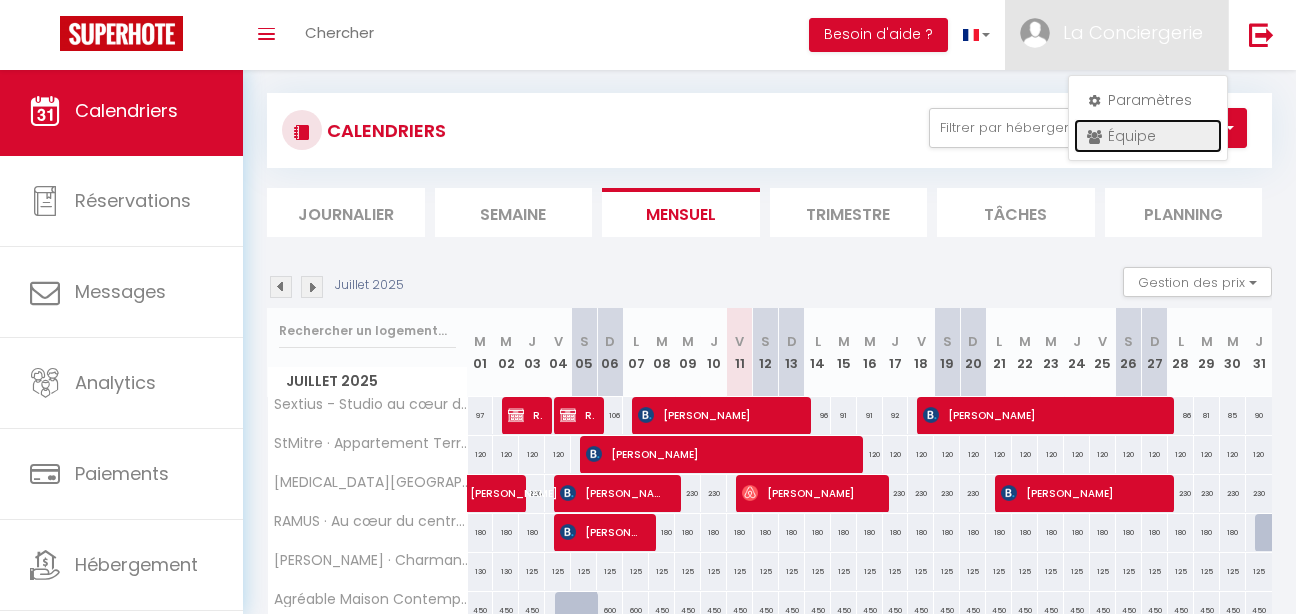 click on "Équipe" at bounding box center (1148, 136) 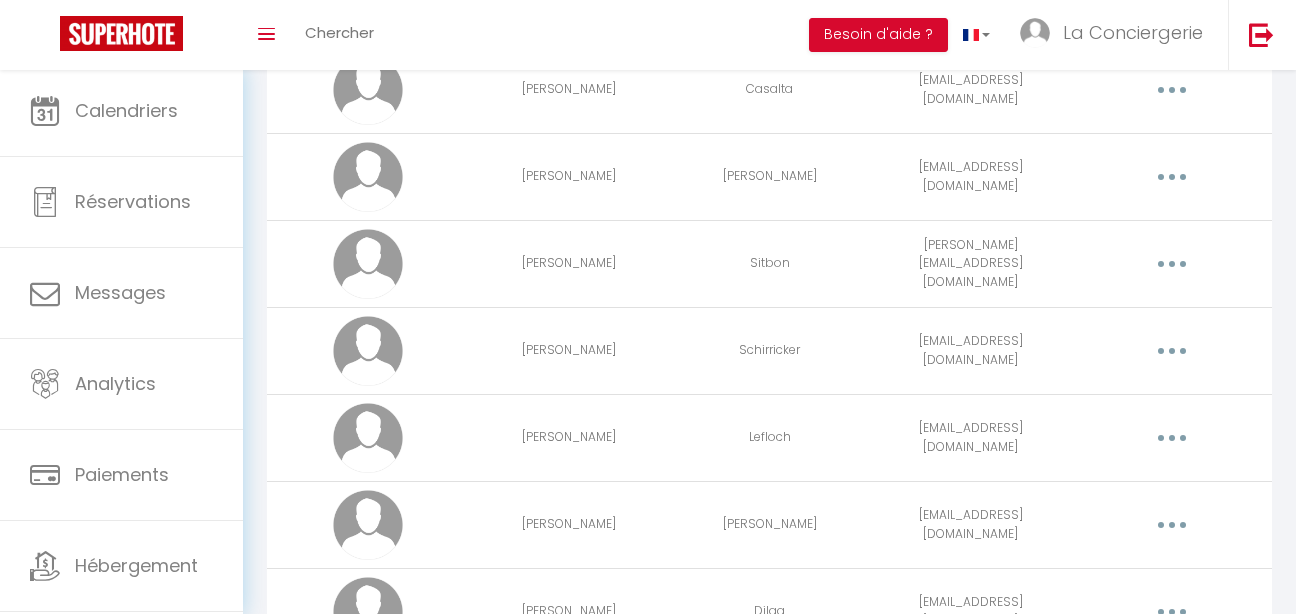 scroll, scrollTop: 1582, scrollLeft: 0, axis: vertical 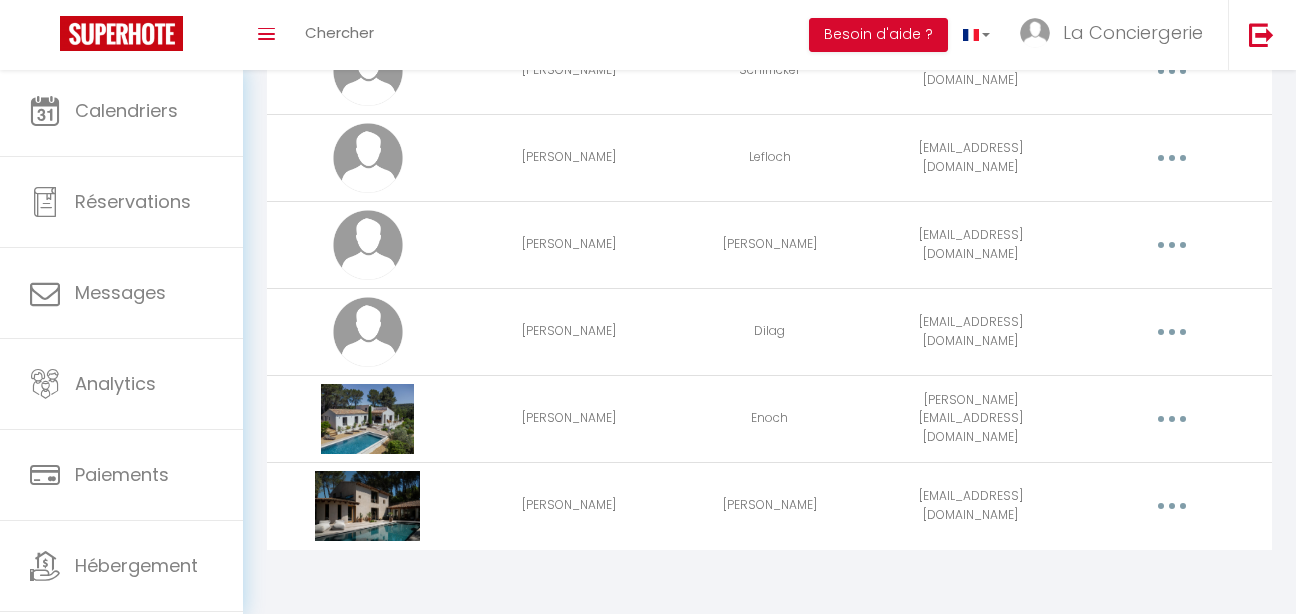 click at bounding box center [1171, 419] 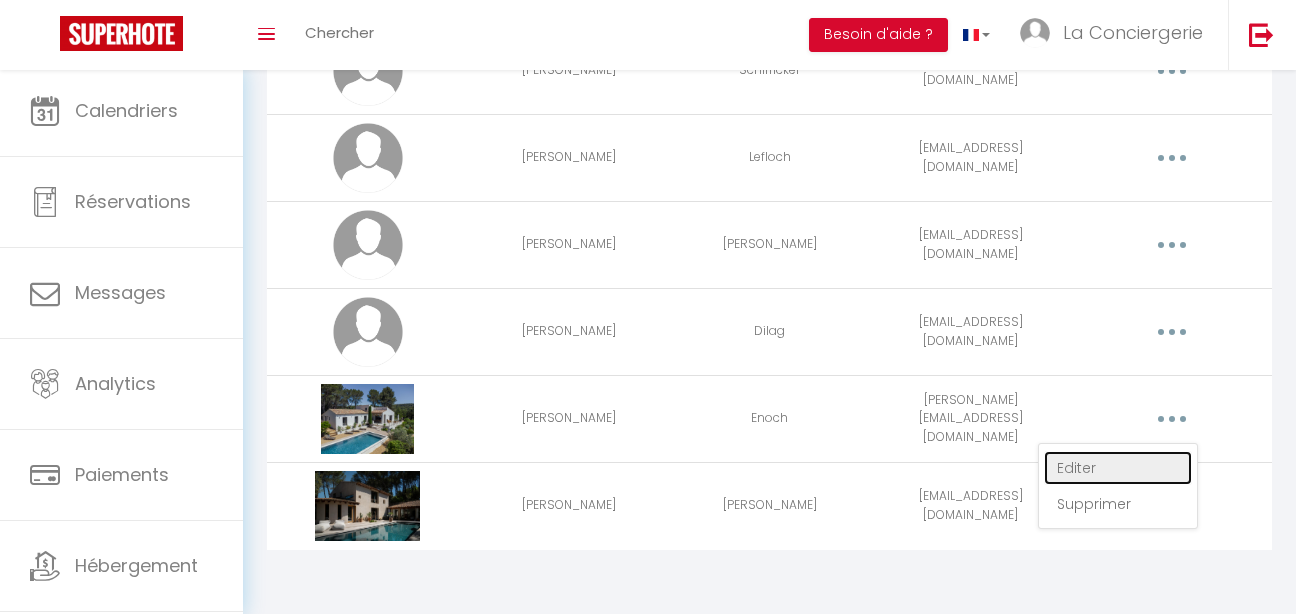 click on "Editer" at bounding box center (1118, 468) 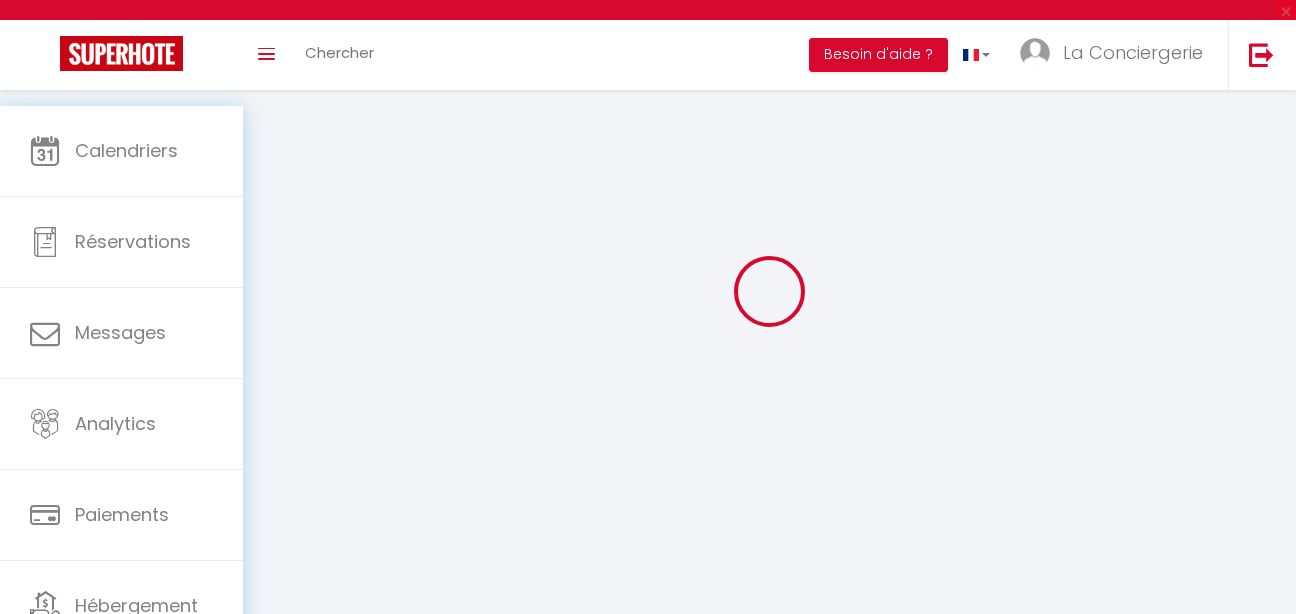 click at bounding box center (769, 291) 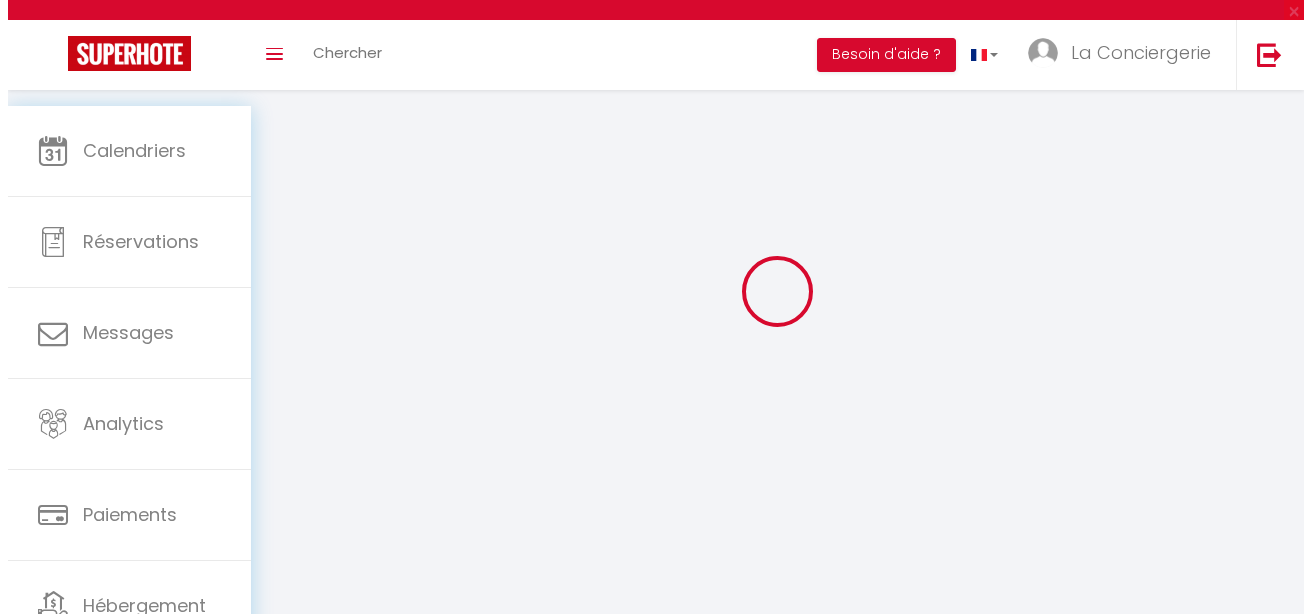 scroll, scrollTop: 0, scrollLeft: 0, axis: both 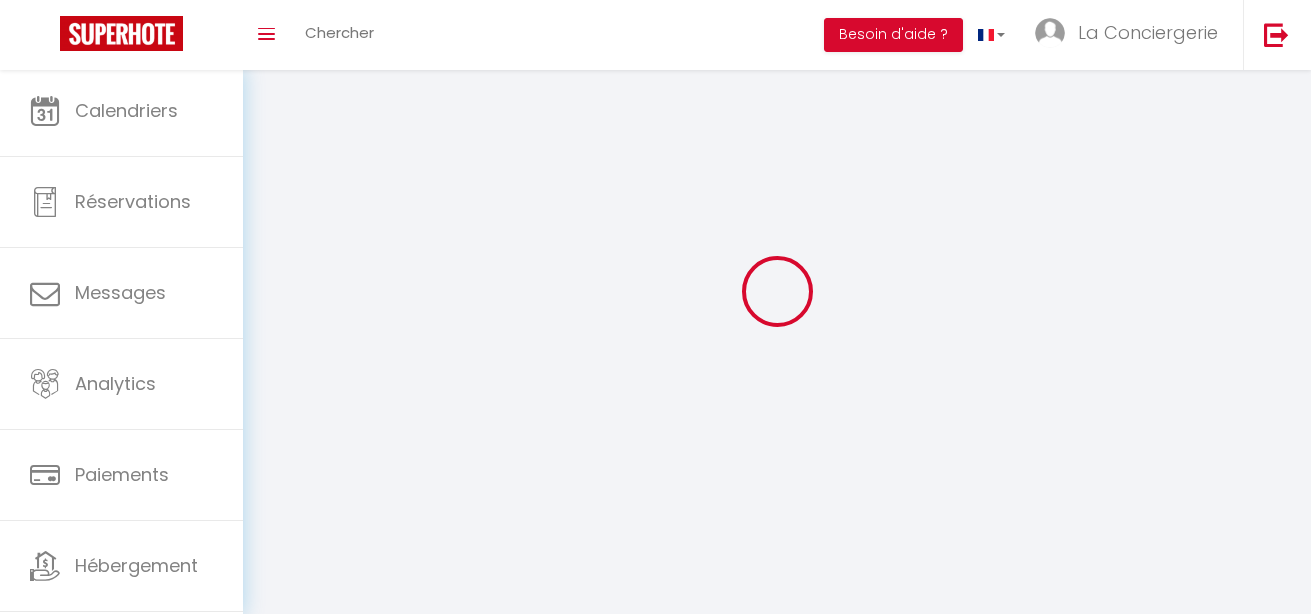 type on "[EMAIL_ADDRESS][DOMAIN_NAME]" 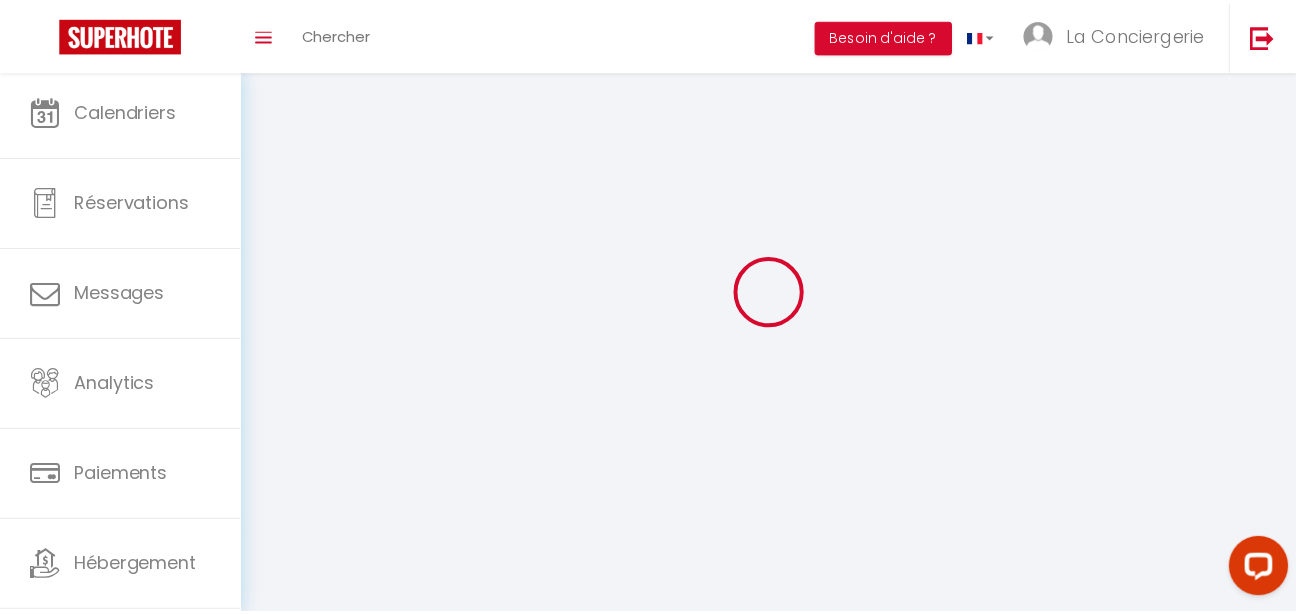 scroll, scrollTop: 0, scrollLeft: 0, axis: both 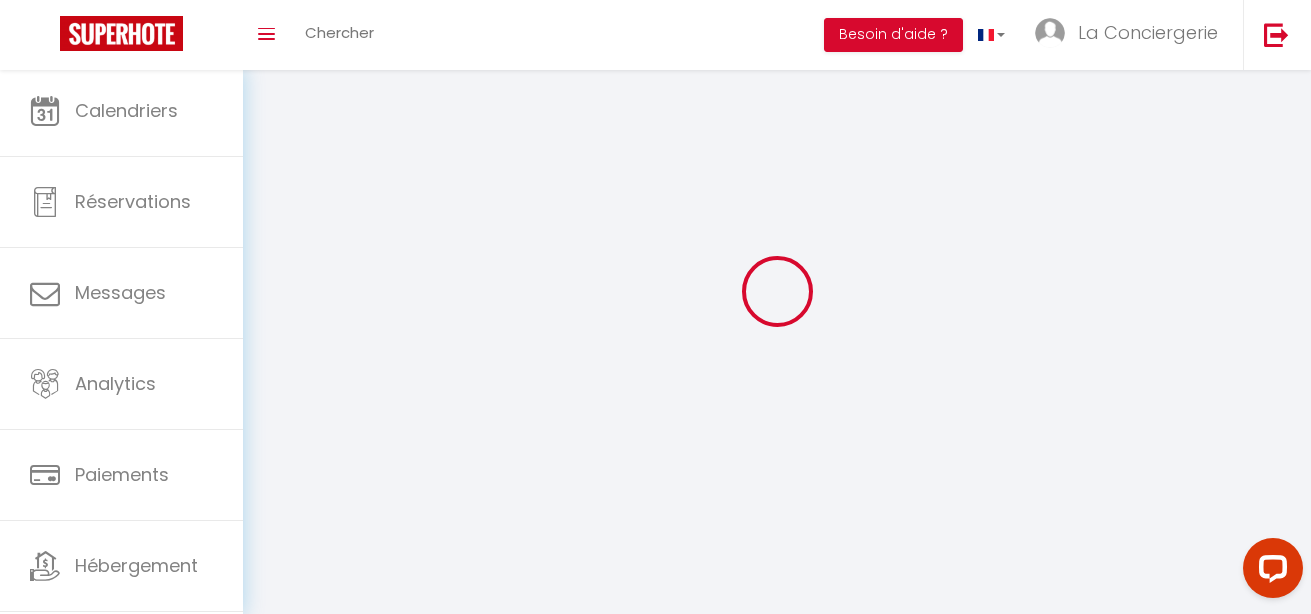 type on "[PERSON_NAME]" 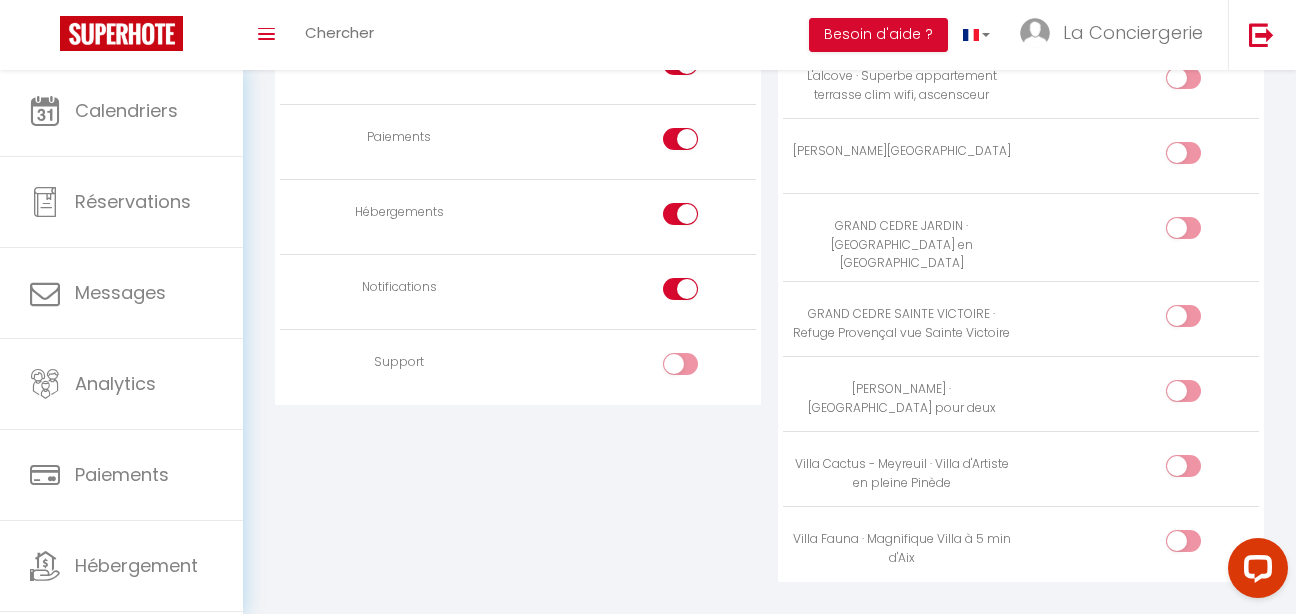 scroll, scrollTop: 2068, scrollLeft: 0, axis: vertical 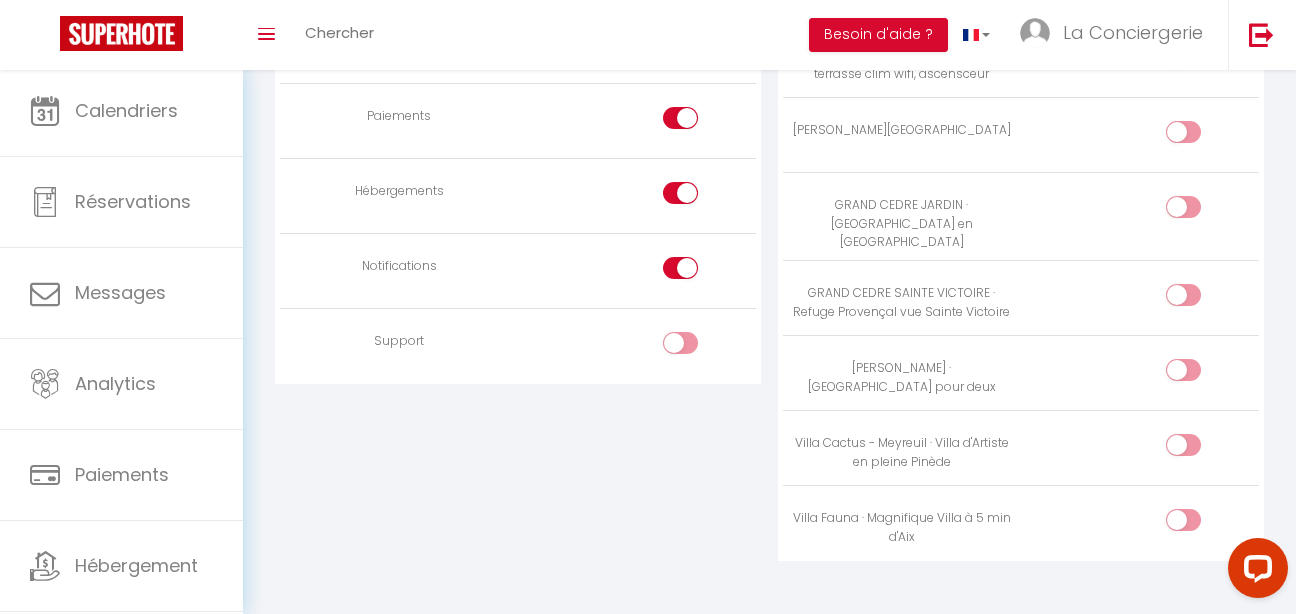 click at bounding box center (1183, 520) 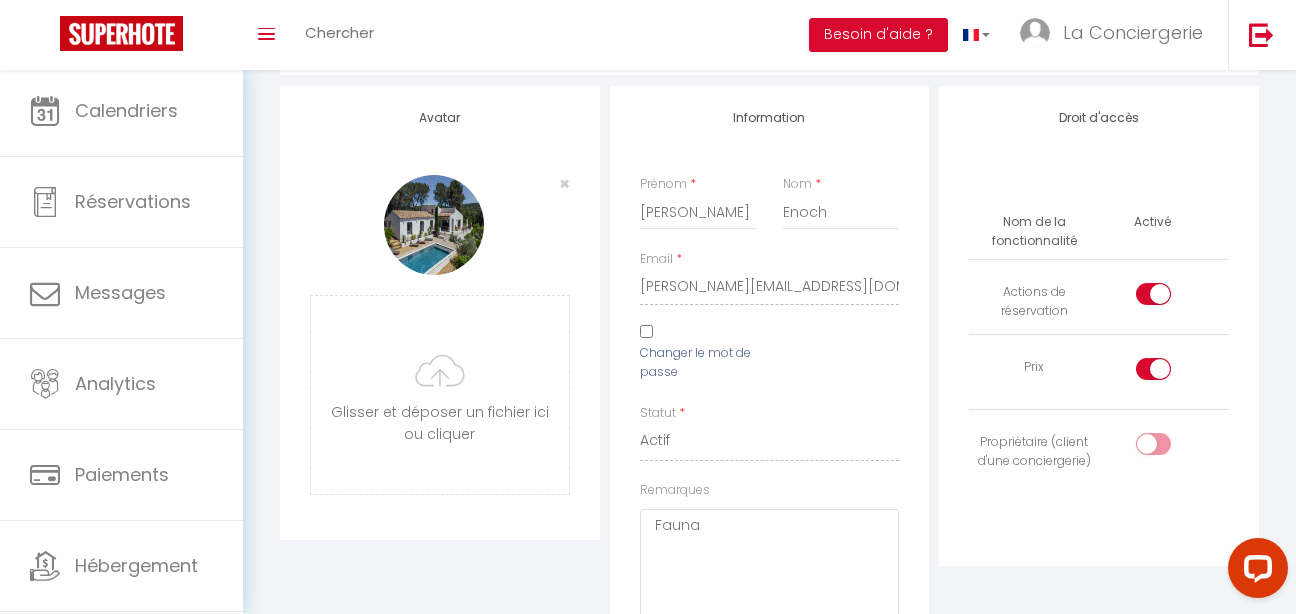scroll, scrollTop: 0, scrollLeft: 0, axis: both 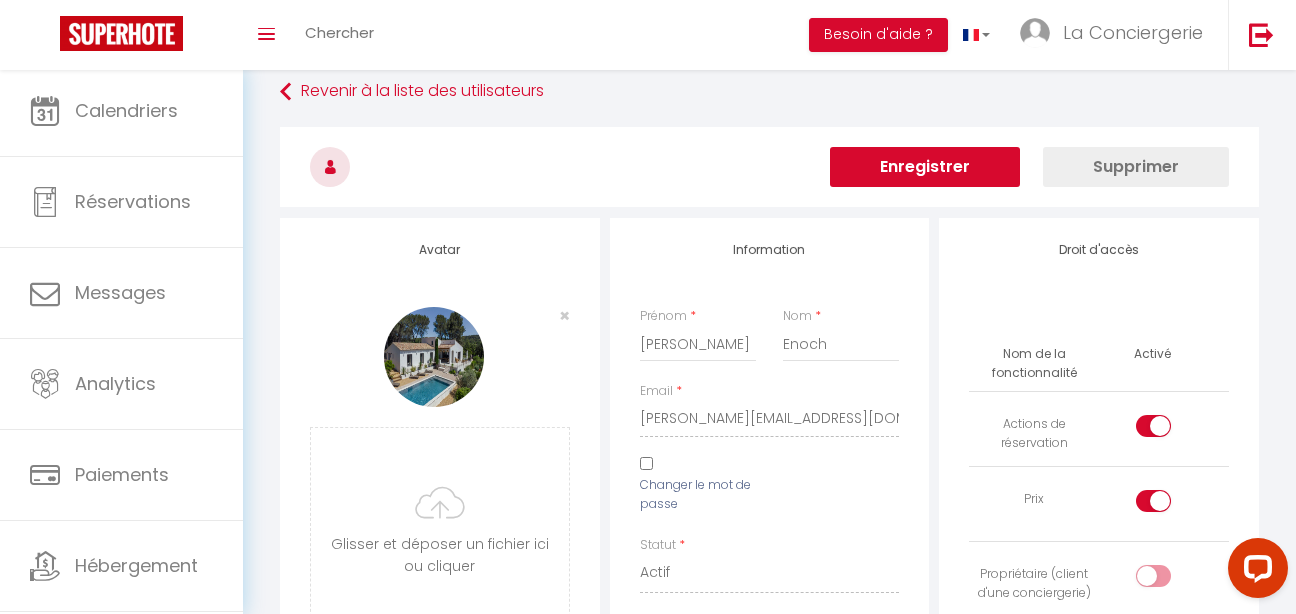 click on "Enregistrer" at bounding box center (925, 167) 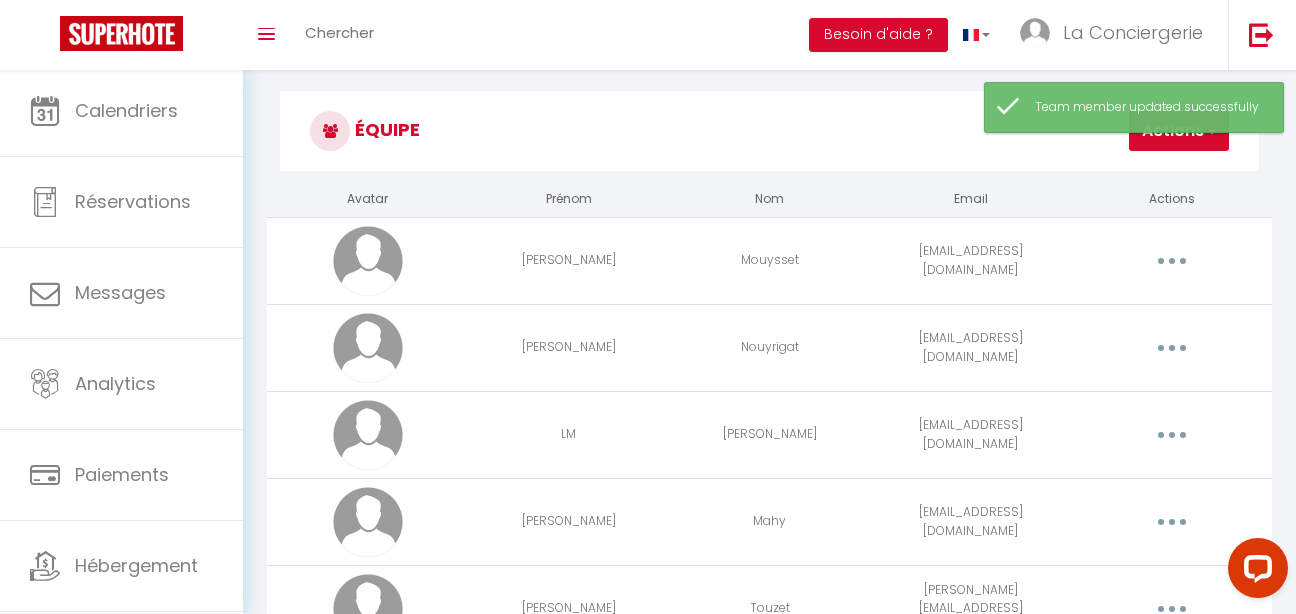 click at bounding box center [1171, 261] 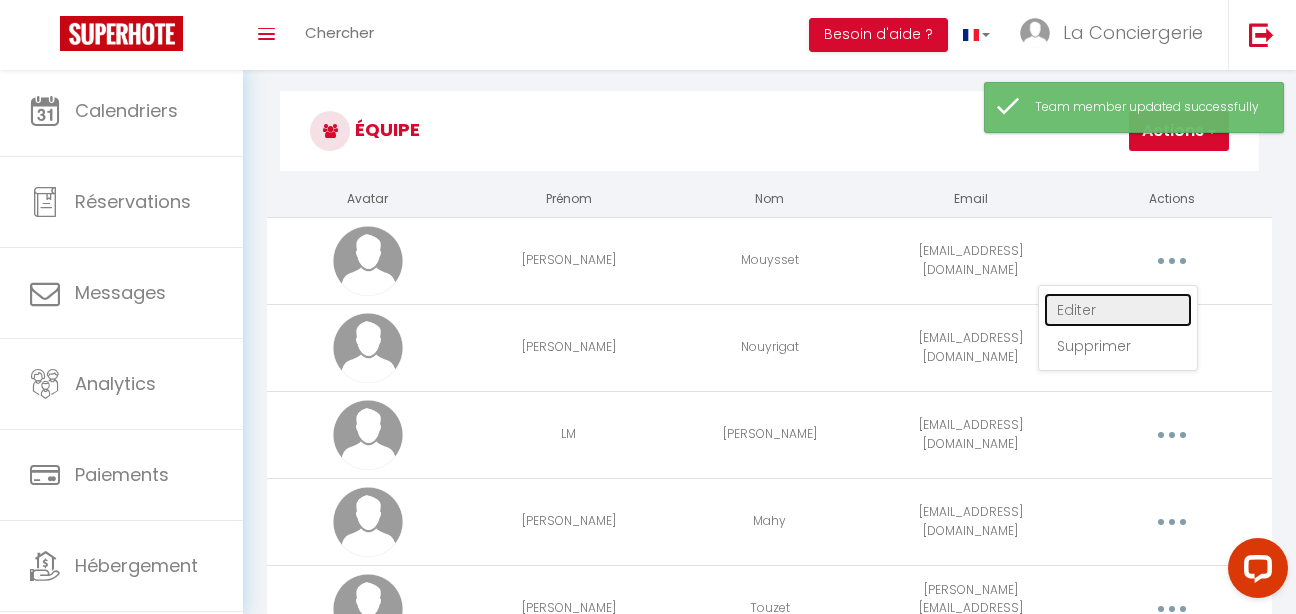 click on "Editer" at bounding box center (1118, 310) 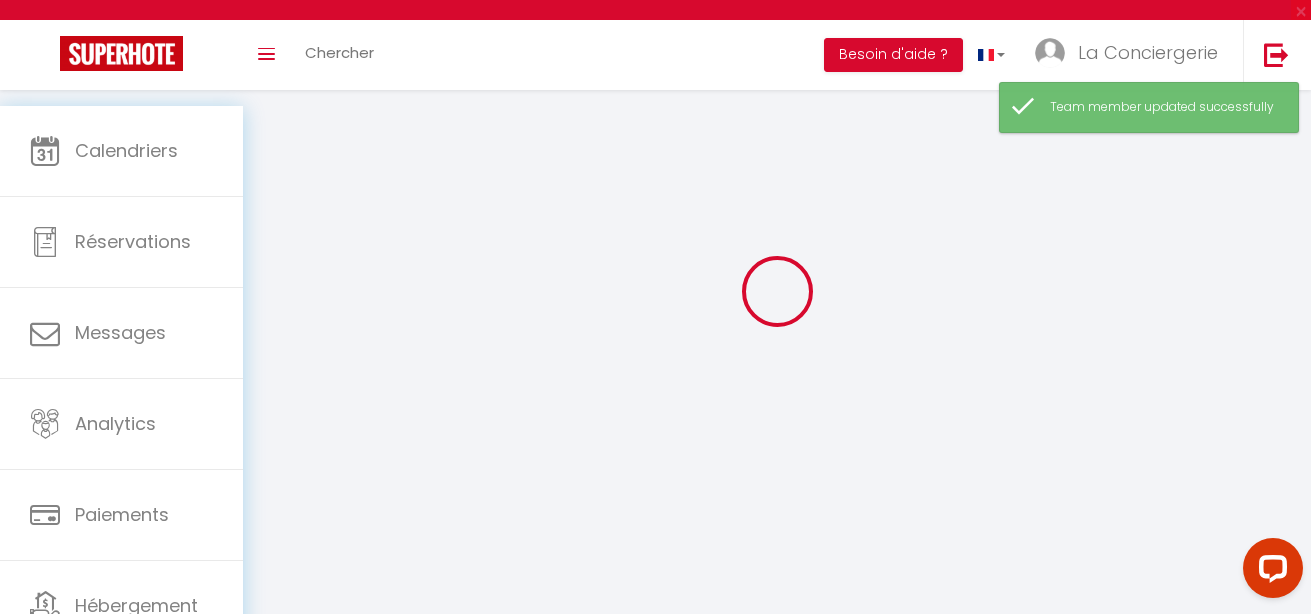 type on "[EMAIL_ADDRESS][DOMAIN_NAME]" 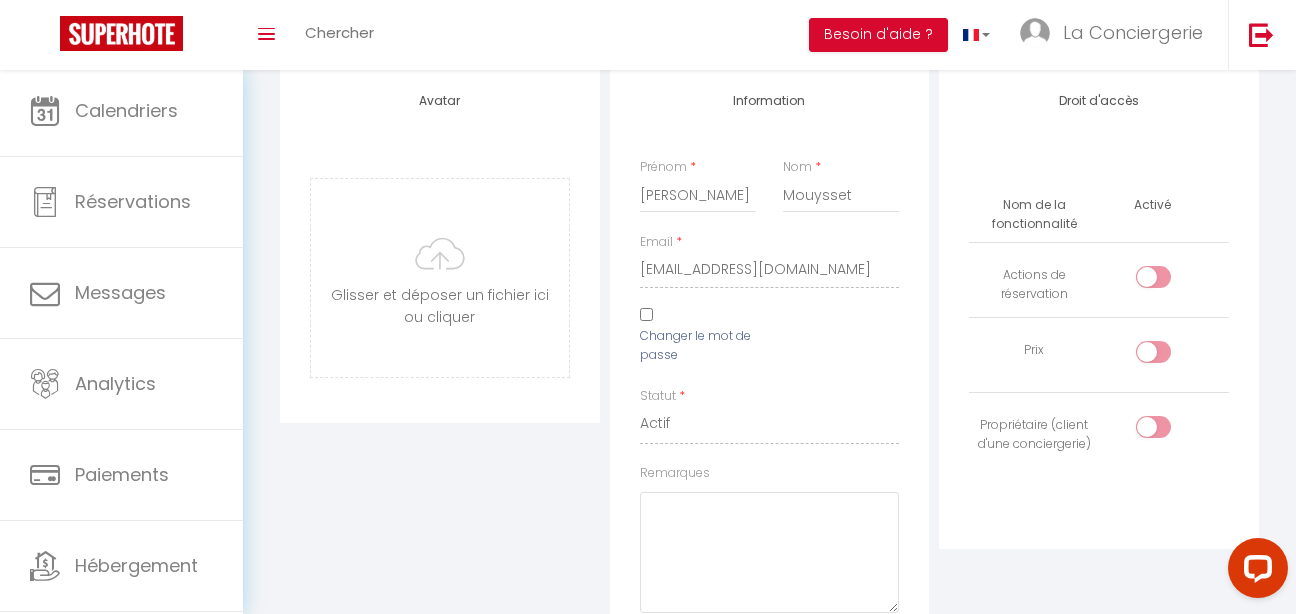 scroll, scrollTop: 0, scrollLeft: 0, axis: both 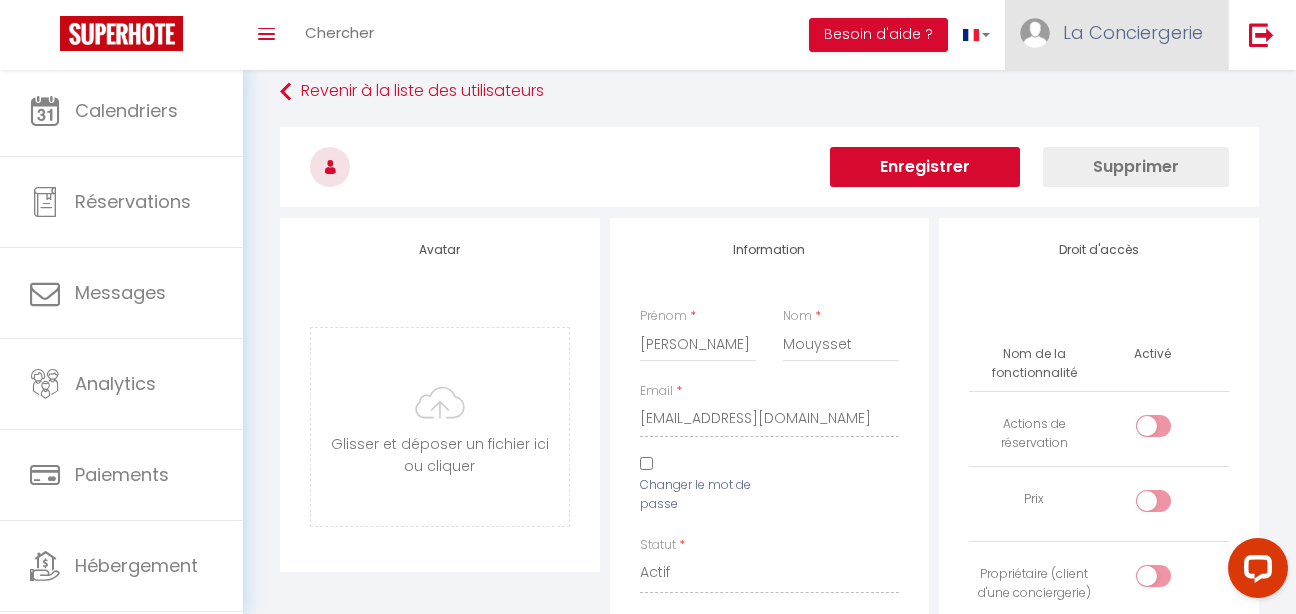 click on "La Conciergerie" at bounding box center (1133, 32) 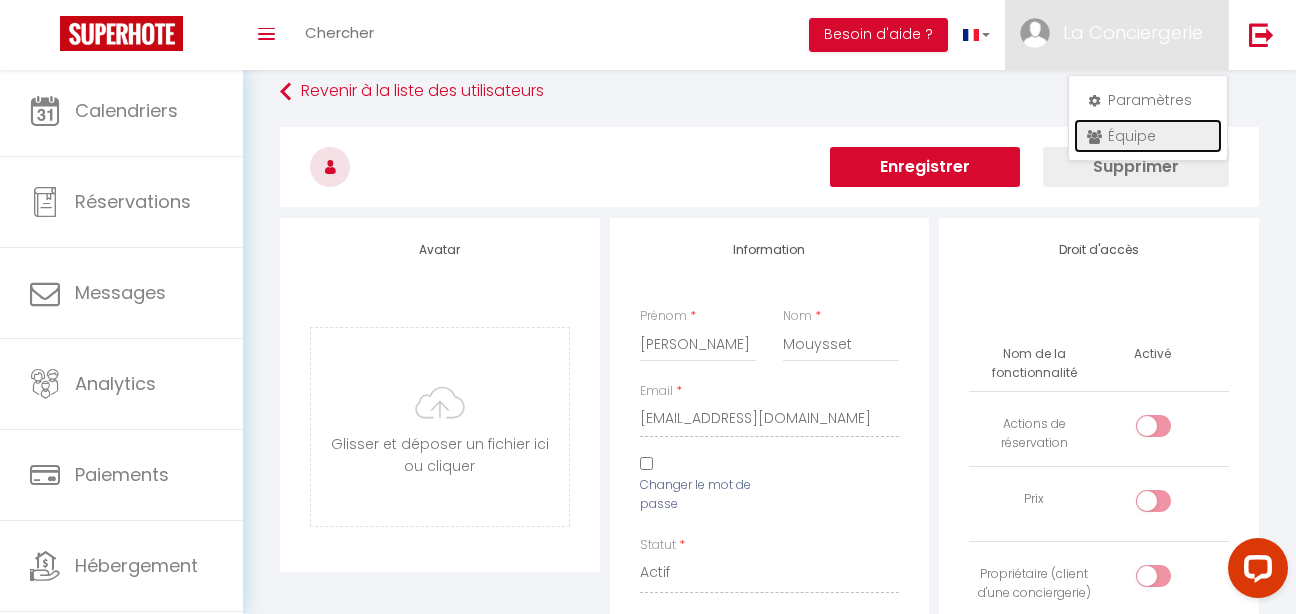 click on "Équipe" at bounding box center (1148, 136) 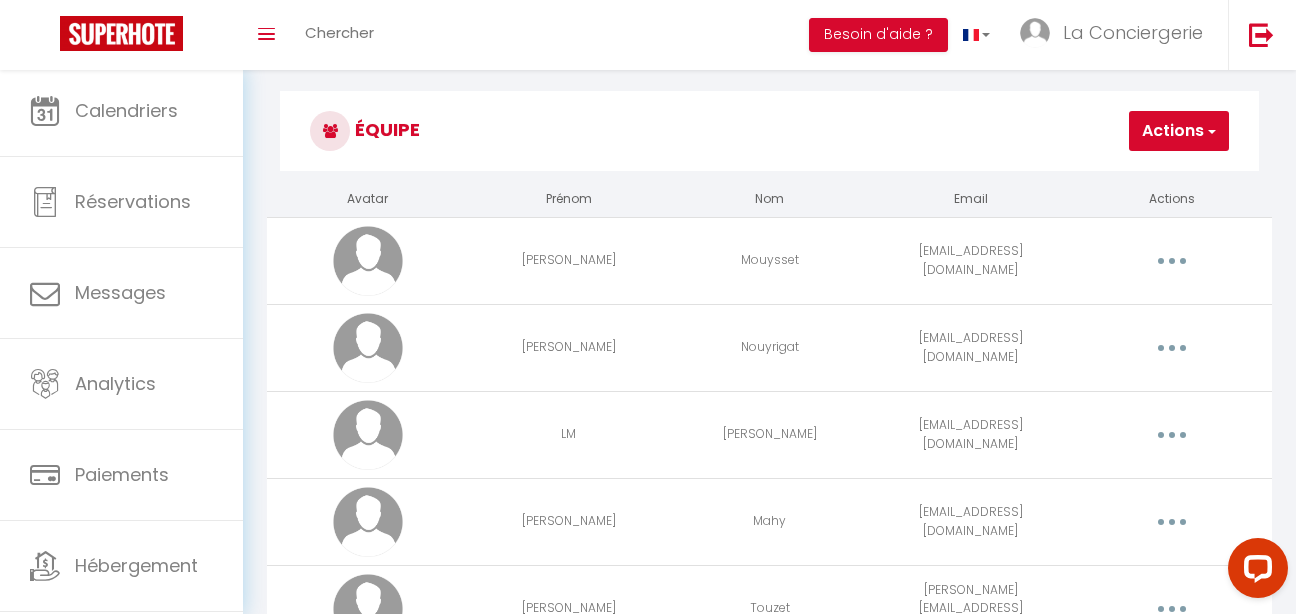 click at bounding box center [1171, 348] 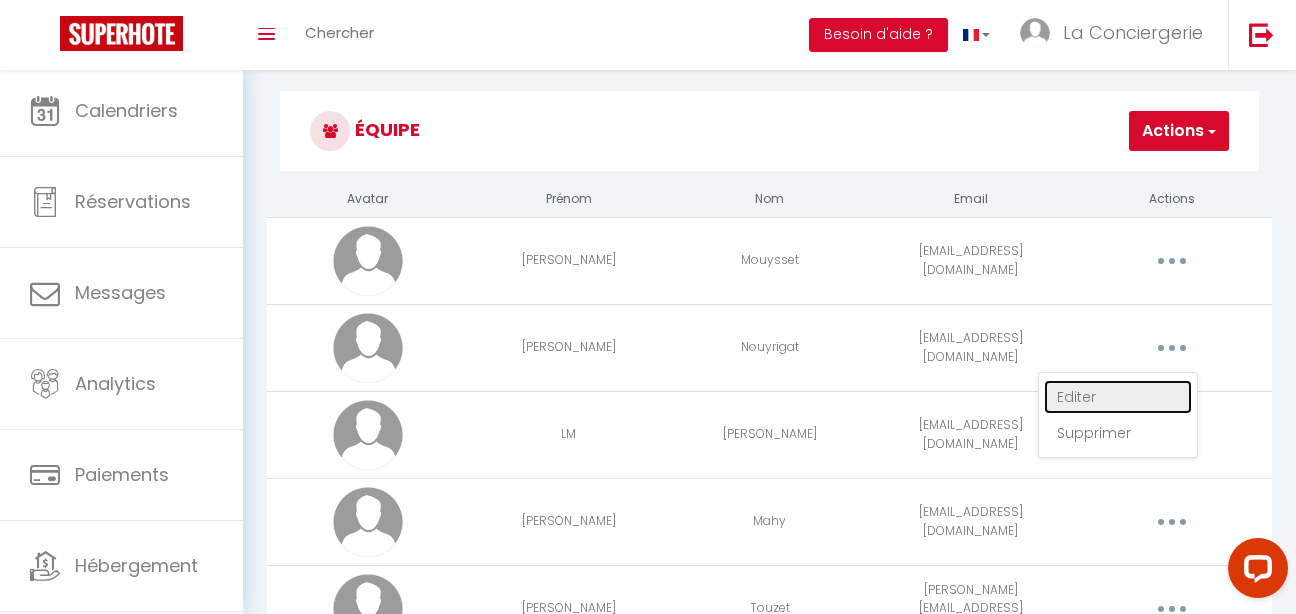 click on "Editer" at bounding box center (1118, 397) 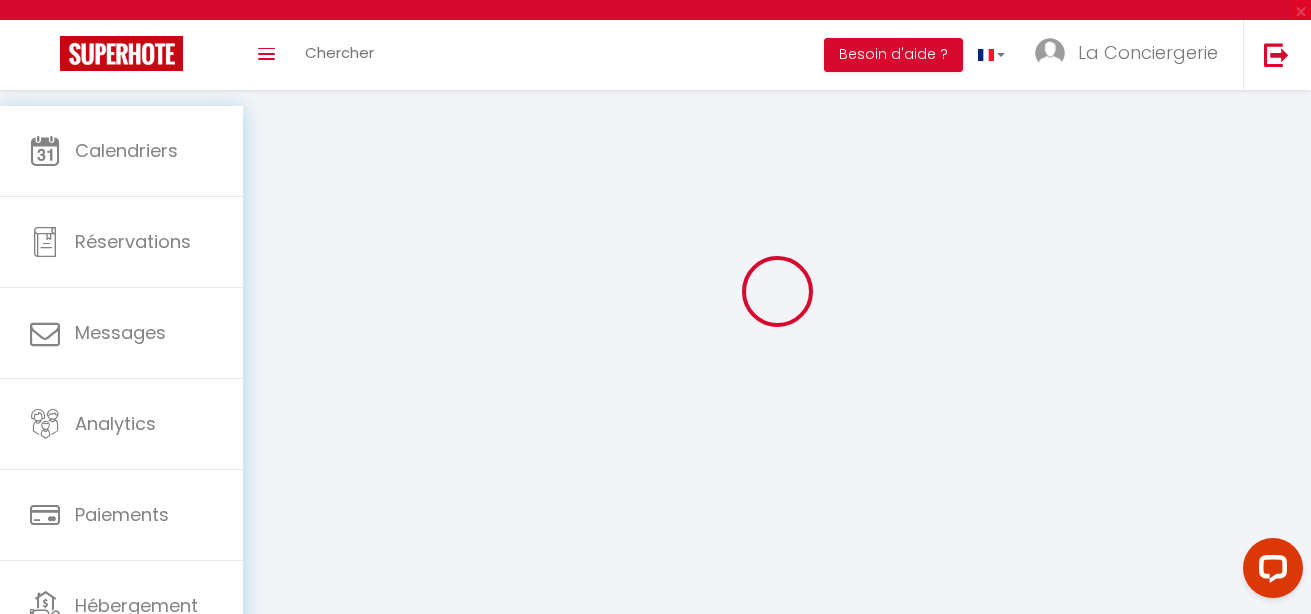 type on "Mouysset" 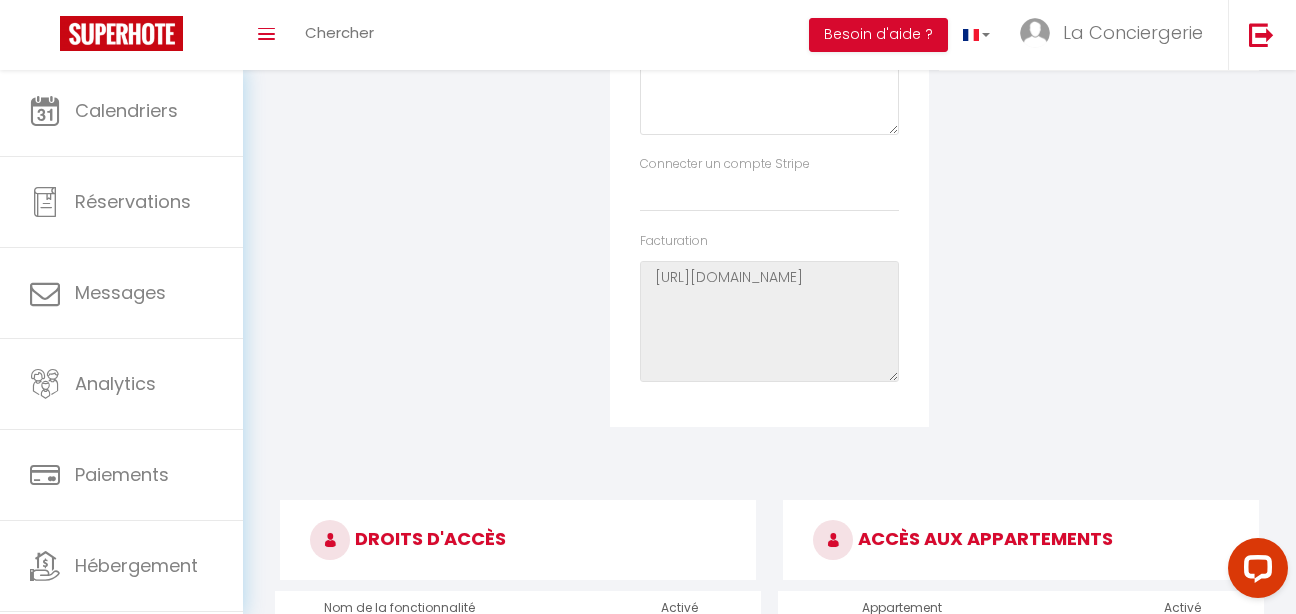 scroll, scrollTop: 548, scrollLeft: 0, axis: vertical 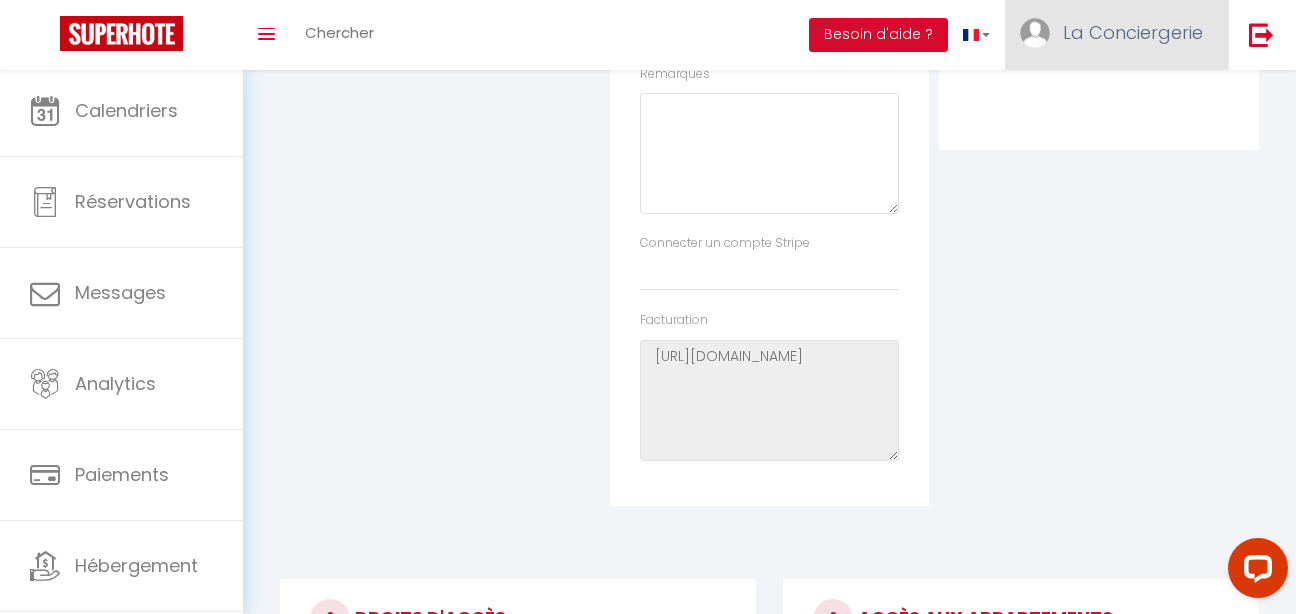 click on "La Conciergerie" at bounding box center (1133, 32) 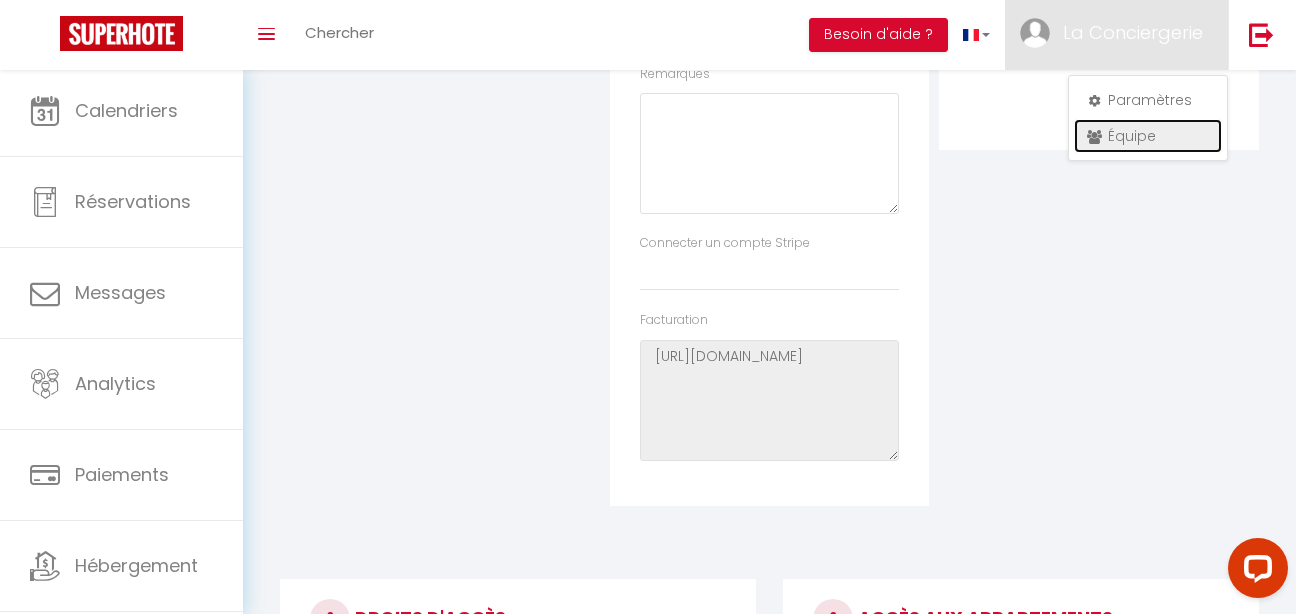 click on "Équipe" at bounding box center [1148, 136] 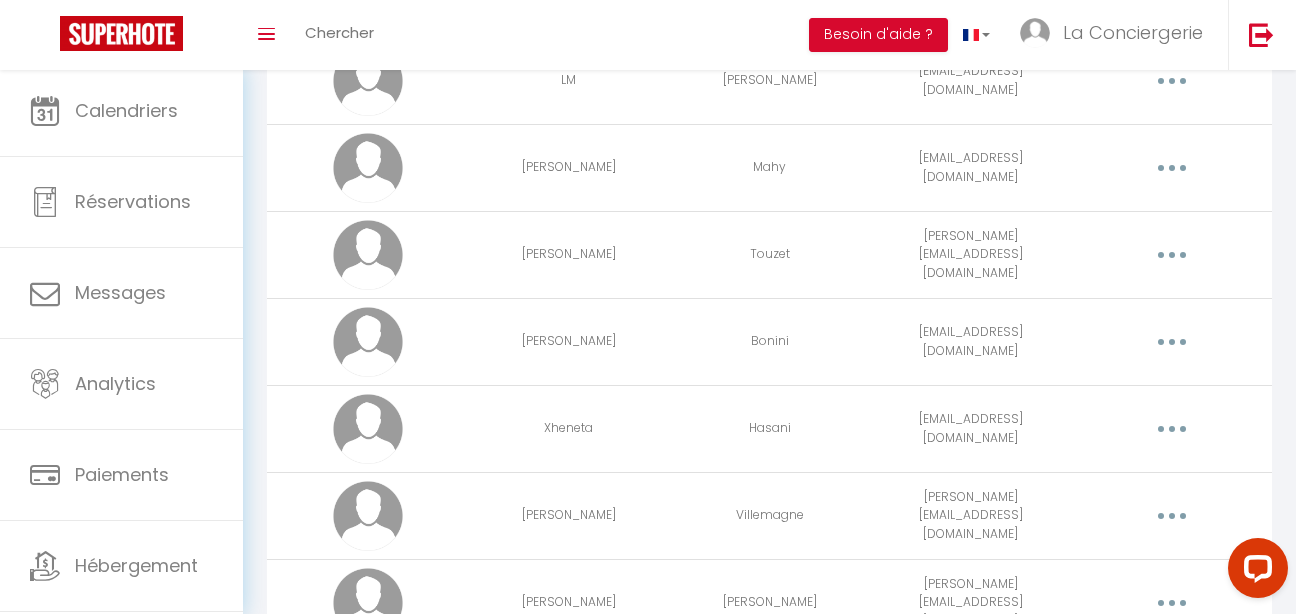 scroll, scrollTop: 355, scrollLeft: 0, axis: vertical 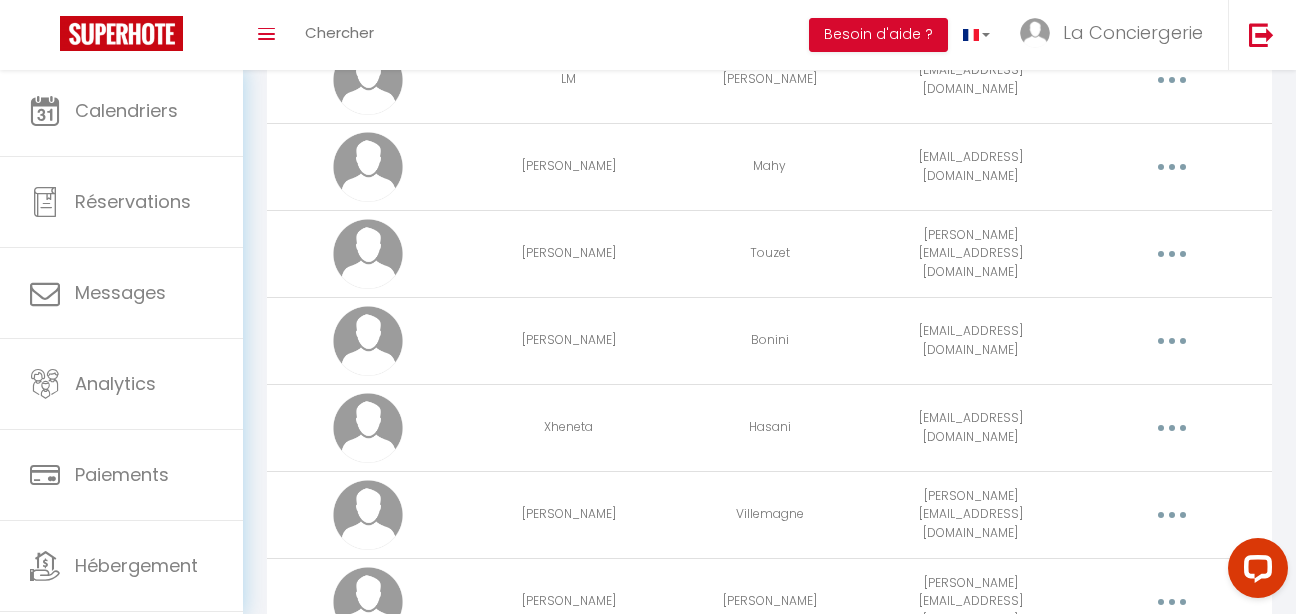 click at bounding box center [1171, 341] 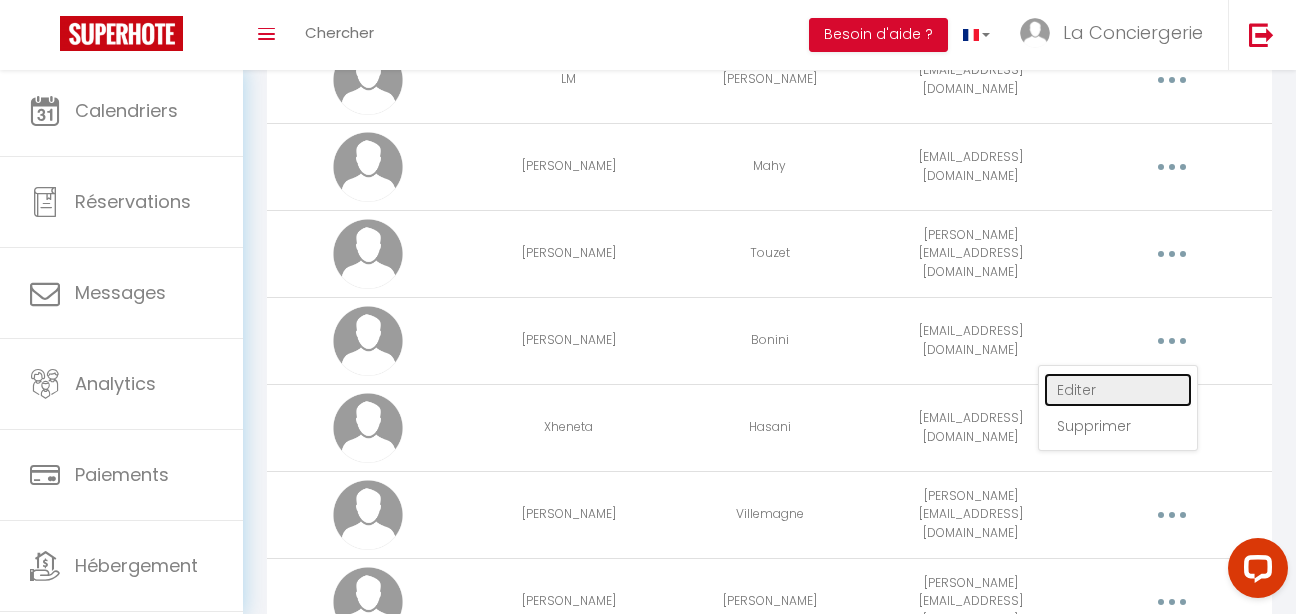 click on "Editer" at bounding box center [1118, 390] 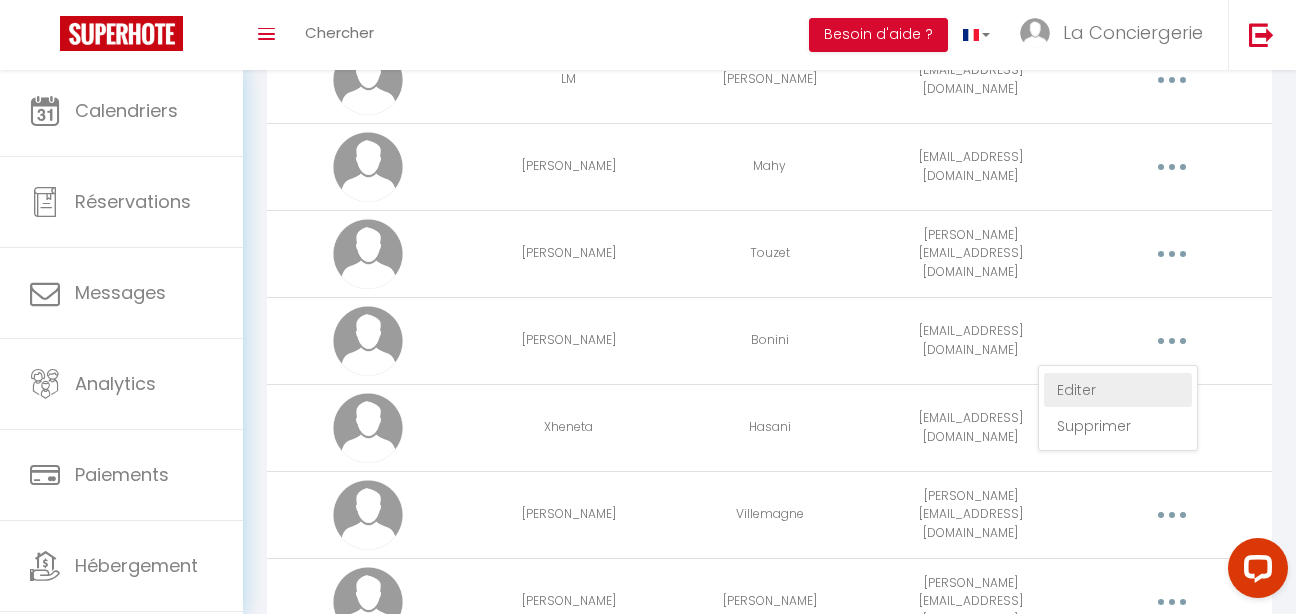 scroll, scrollTop: 0, scrollLeft: 0, axis: both 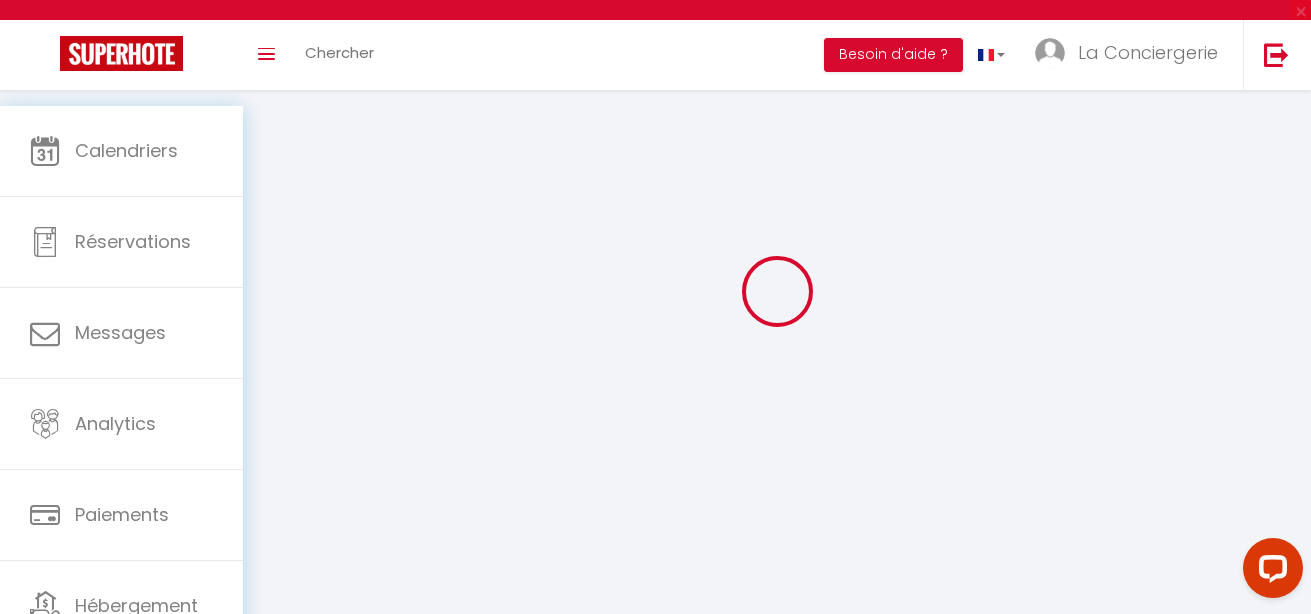 type on "[PERSON_NAME]" 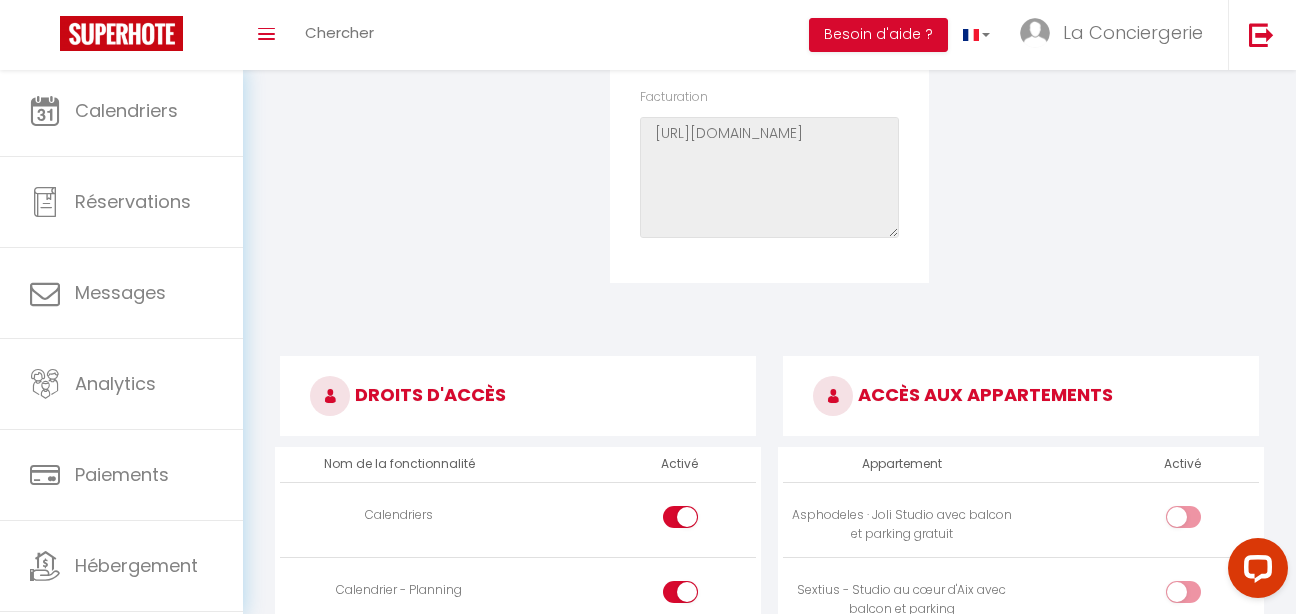 scroll, scrollTop: 695, scrollLeft: 0, axis: vertical 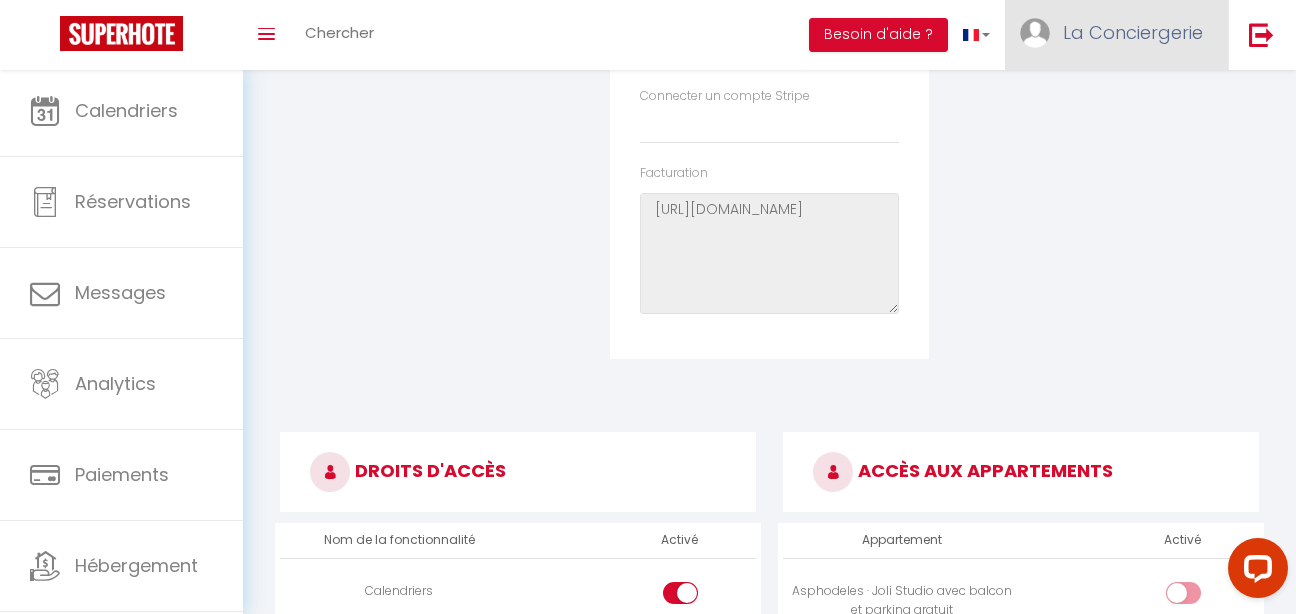 click on "La Conciergerie" at bounding box center [1133, 32] 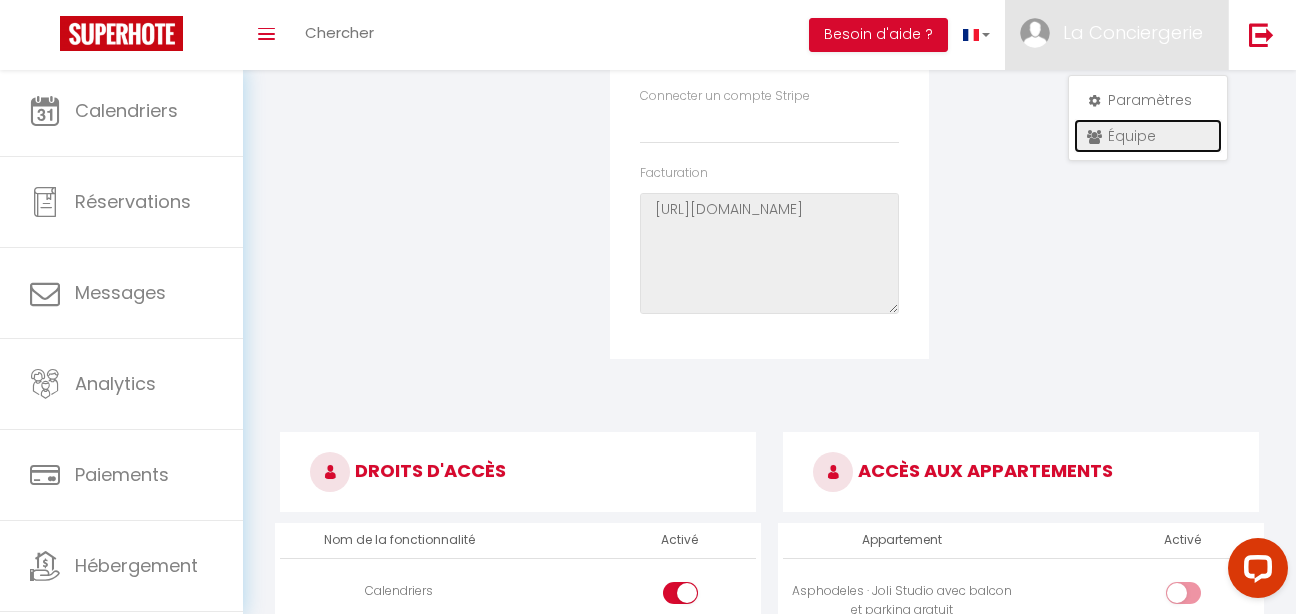 click on "Équipe" at bounding box center (1148, 136) 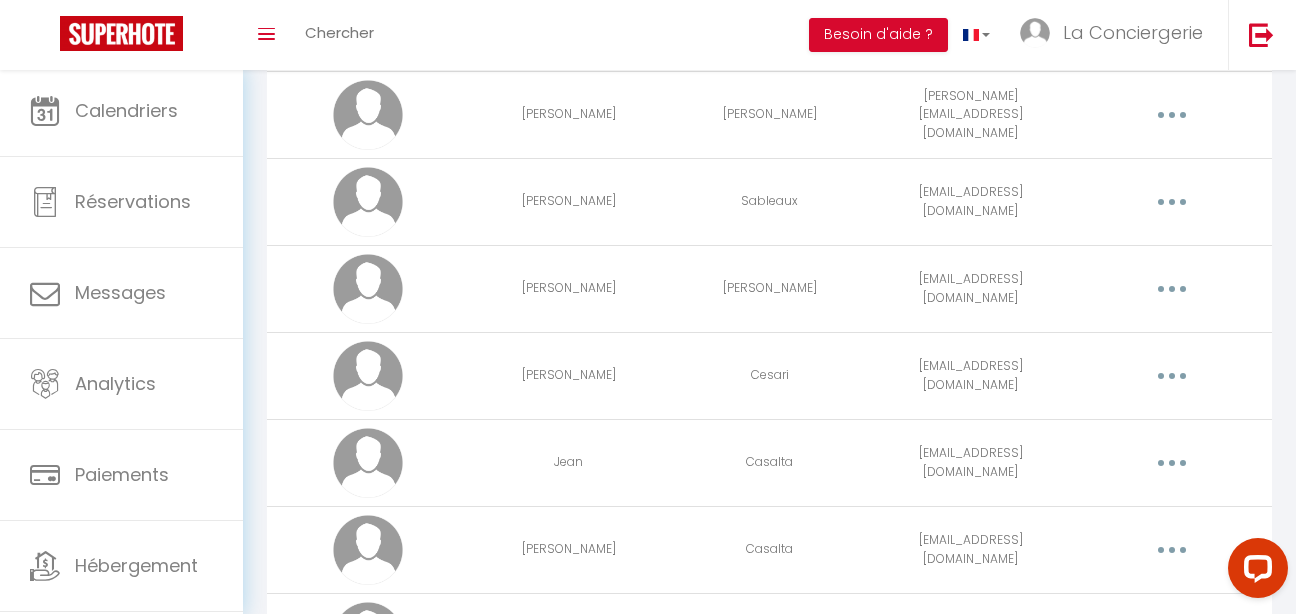 scroll, scrollTop: 843, scrollLeft: 0, axis: vertical 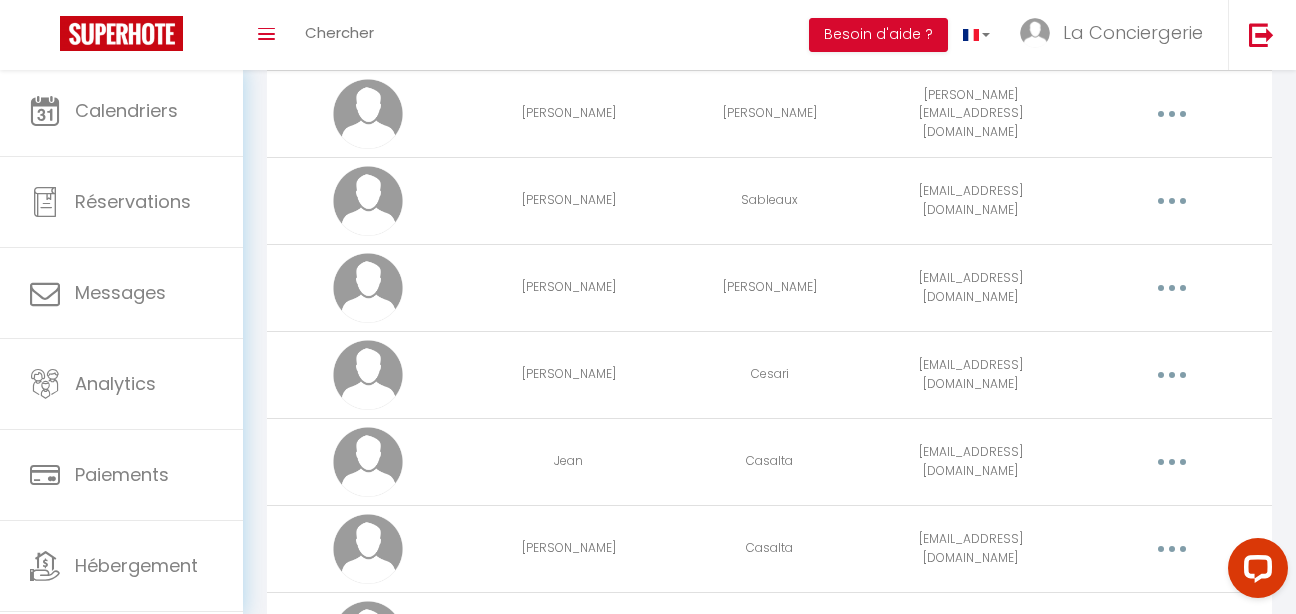 click at bounding box center (1171, 375) 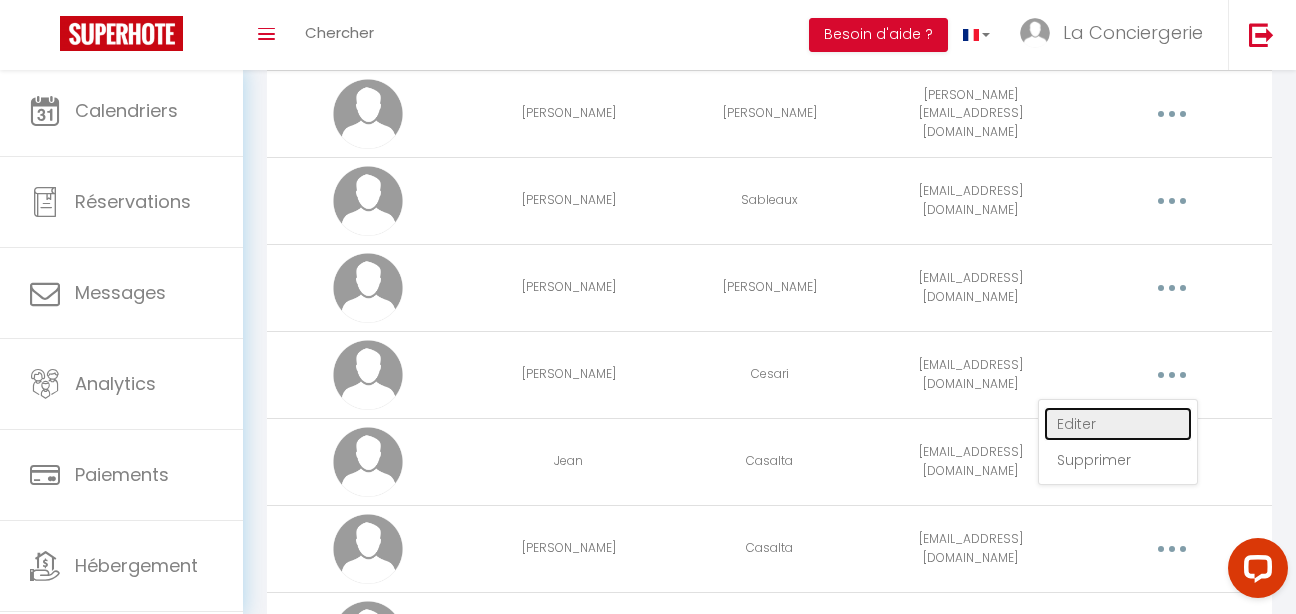 click on "Editer" at bounding box center (1118, 424) 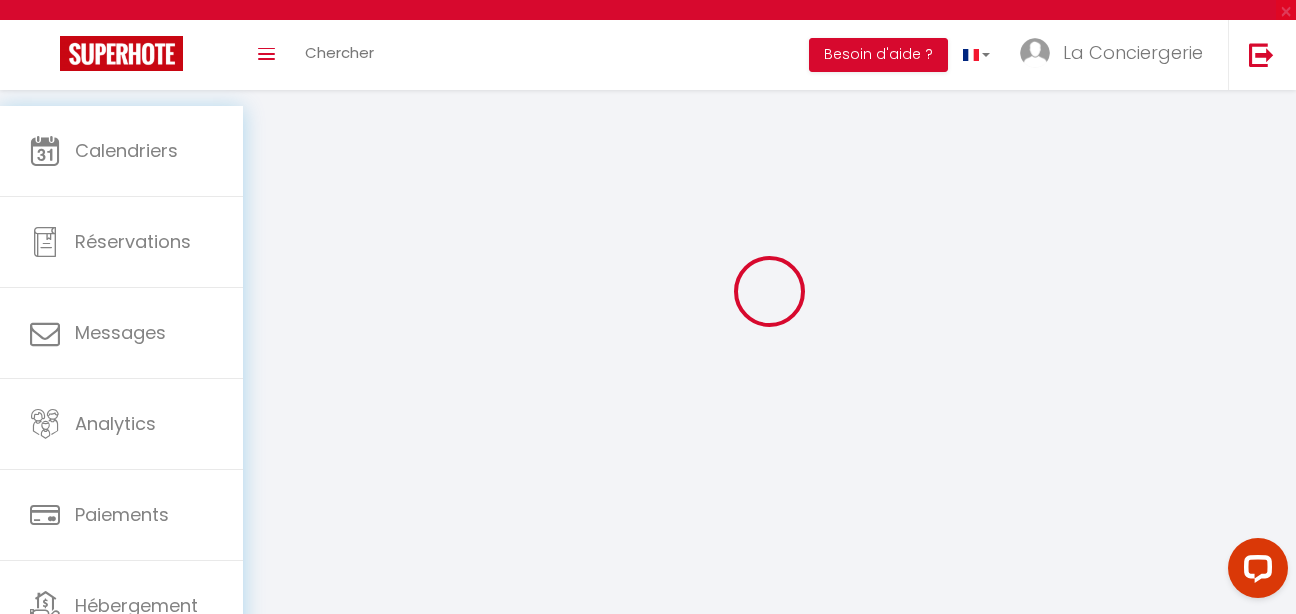 scroll, scrollTop: 0, scrollLeft: 0, axis: both 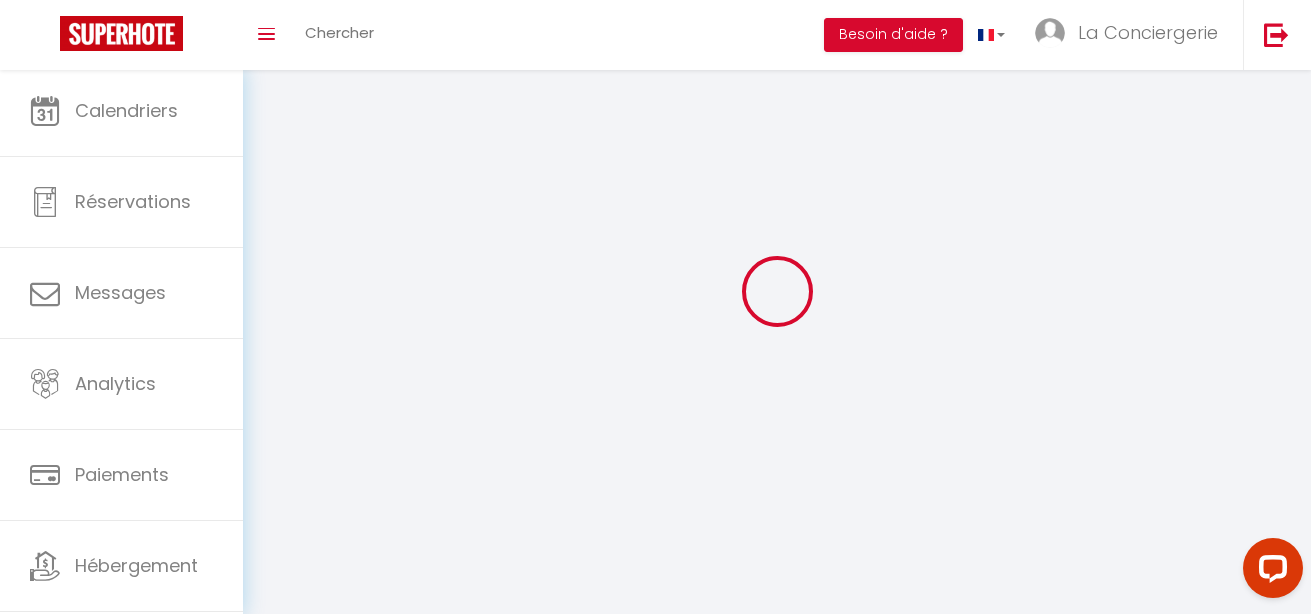 type on "[PERSON_NAME]" 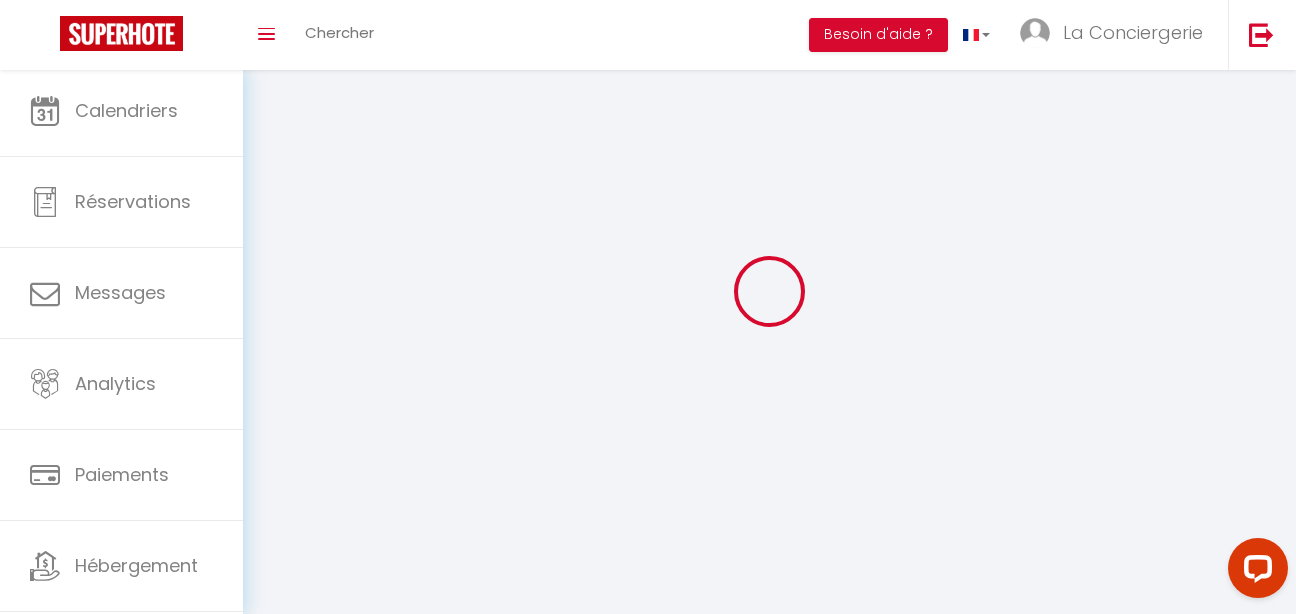 select 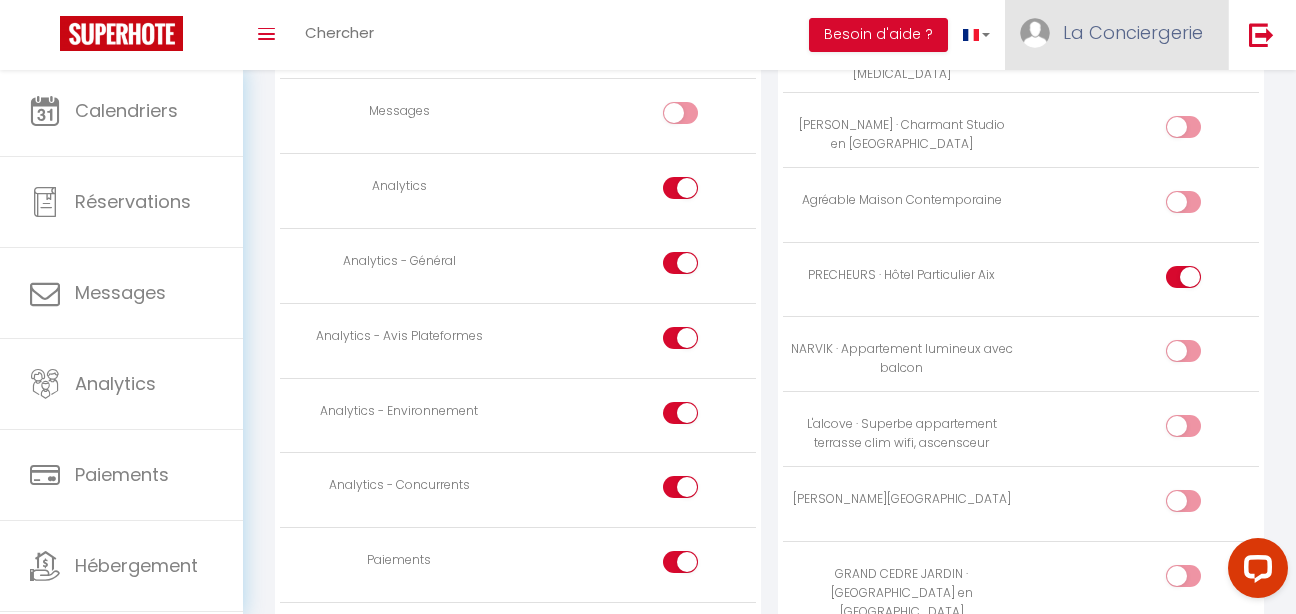 click on "La Conciergerie" at bounding box center (1116, 35) 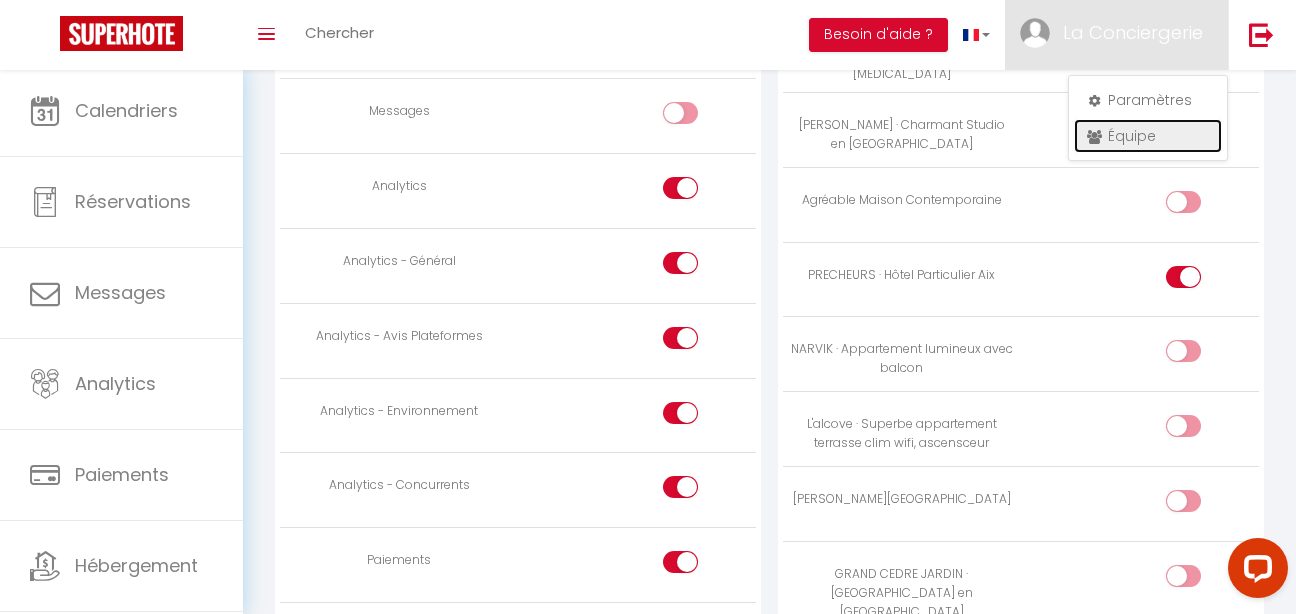 click on "Équipe" at bounding box center [1148, 136] 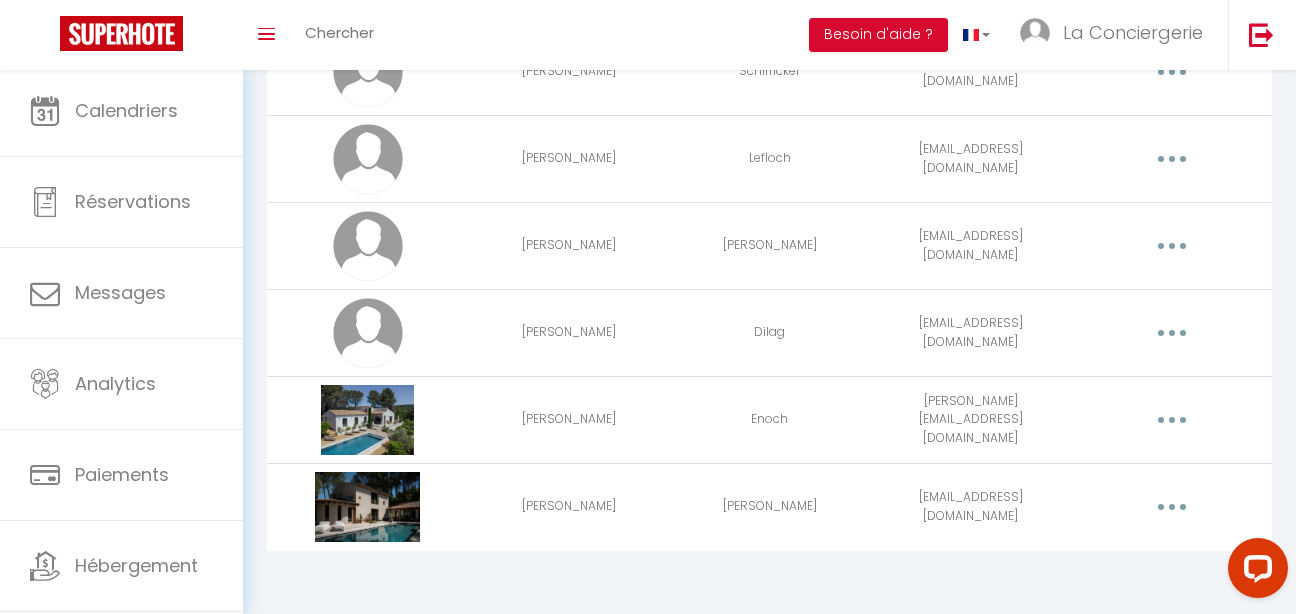 scroll, scrollTop: 1582, scrollLeft: 0, axis: vertical 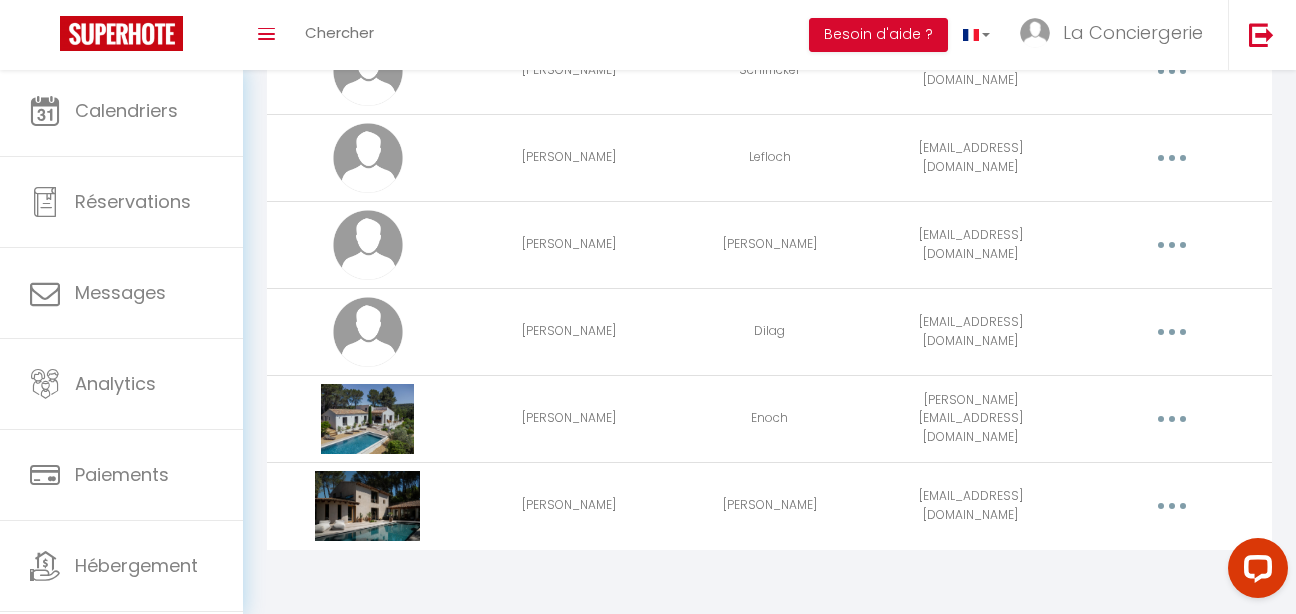 click at bounding box center [1171, 332] 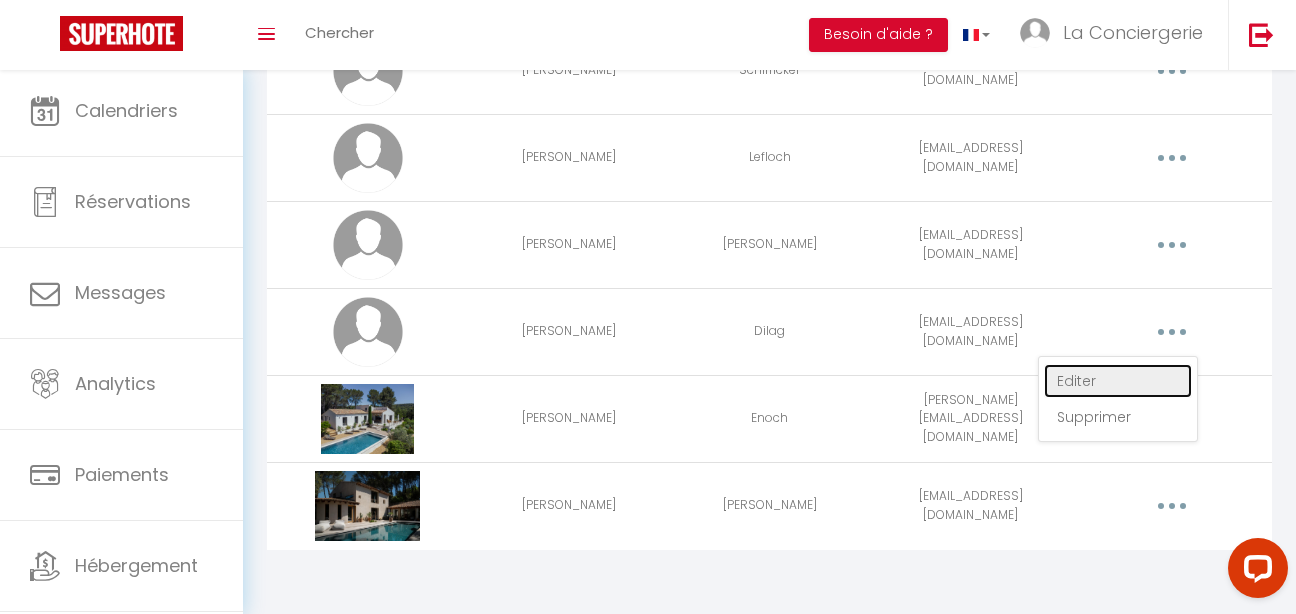 click on "Editer" at bounding box center [1118, 381] 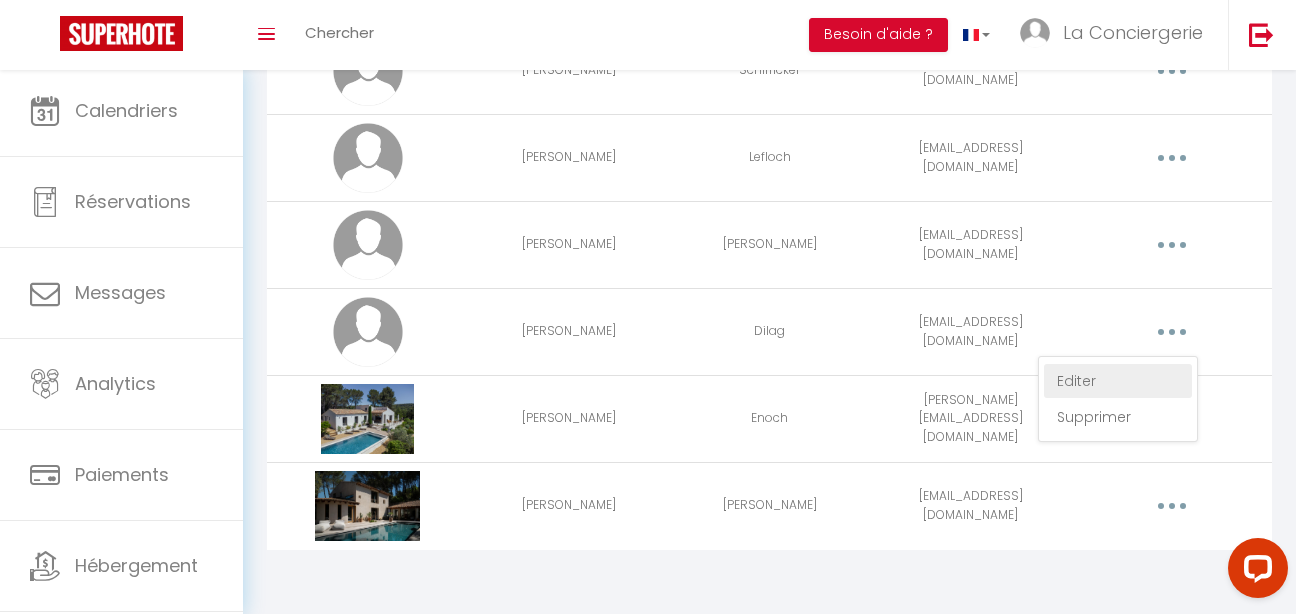 scroll, scrollTop: 0, scrollLeft: 0, axis: both 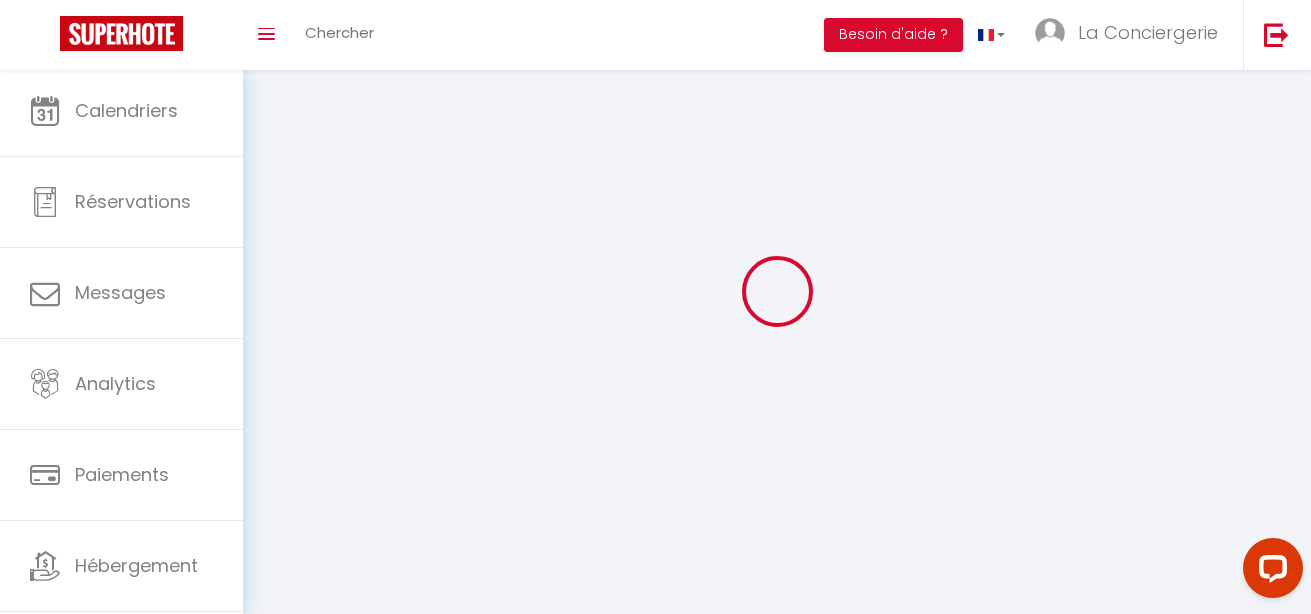 type on "[PERSON_NAME]" 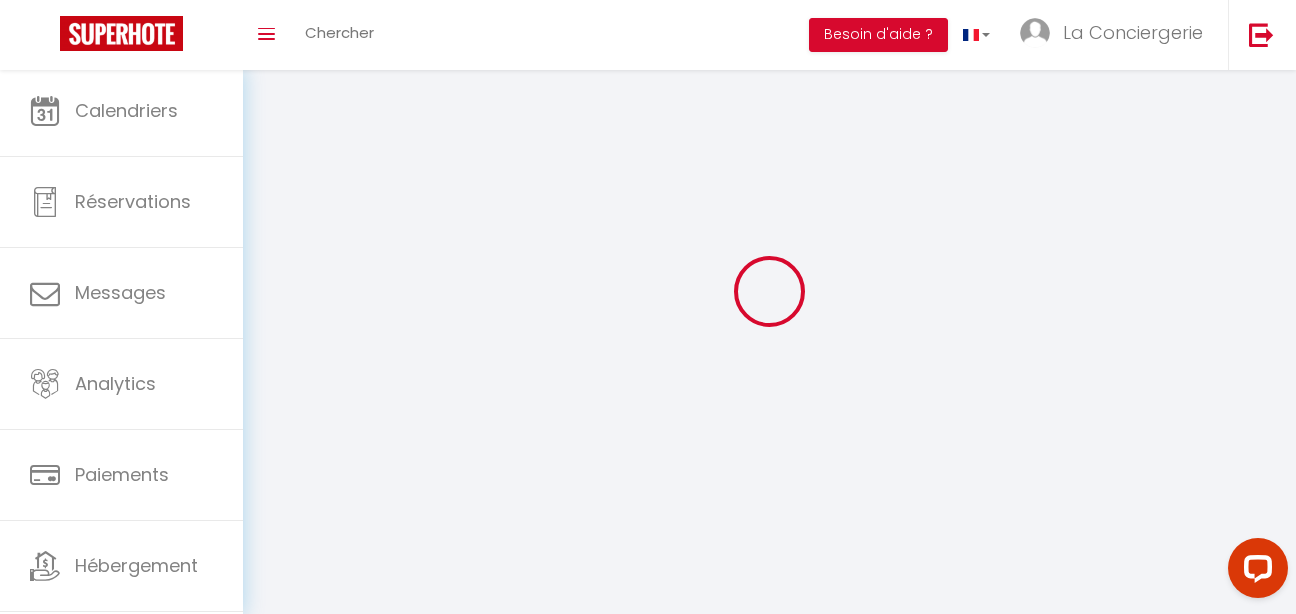 select 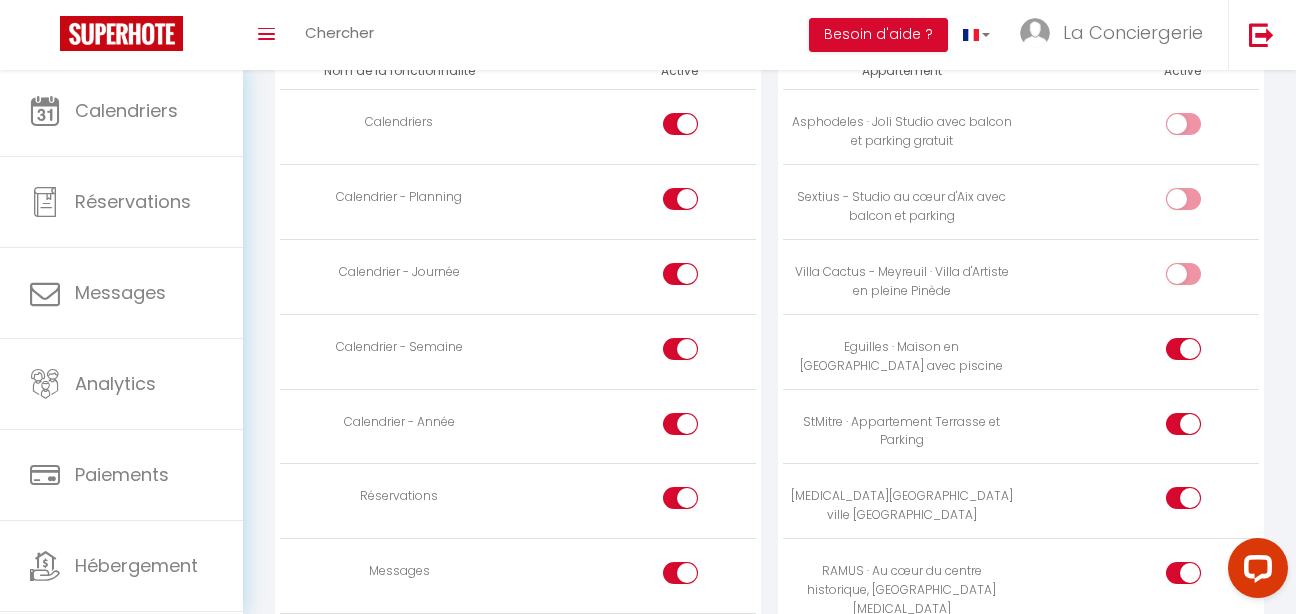 scroll, scrollTop: 1165, scrollLeft: 0, axis: vertical 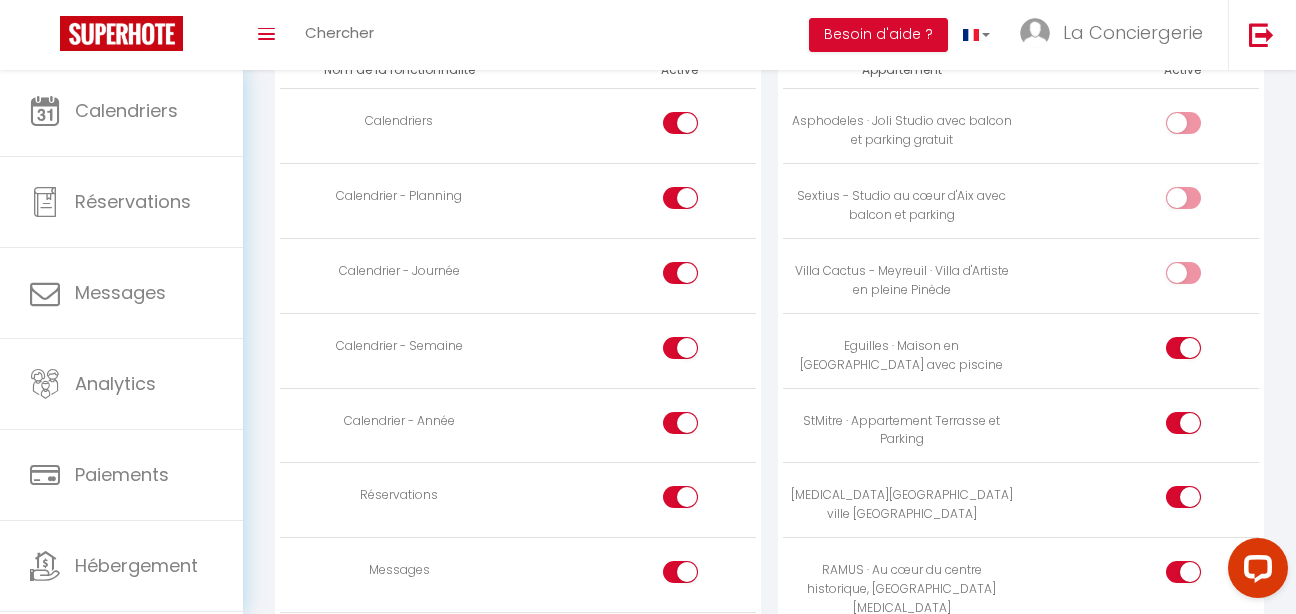 click at bounding box center (1200, 277) 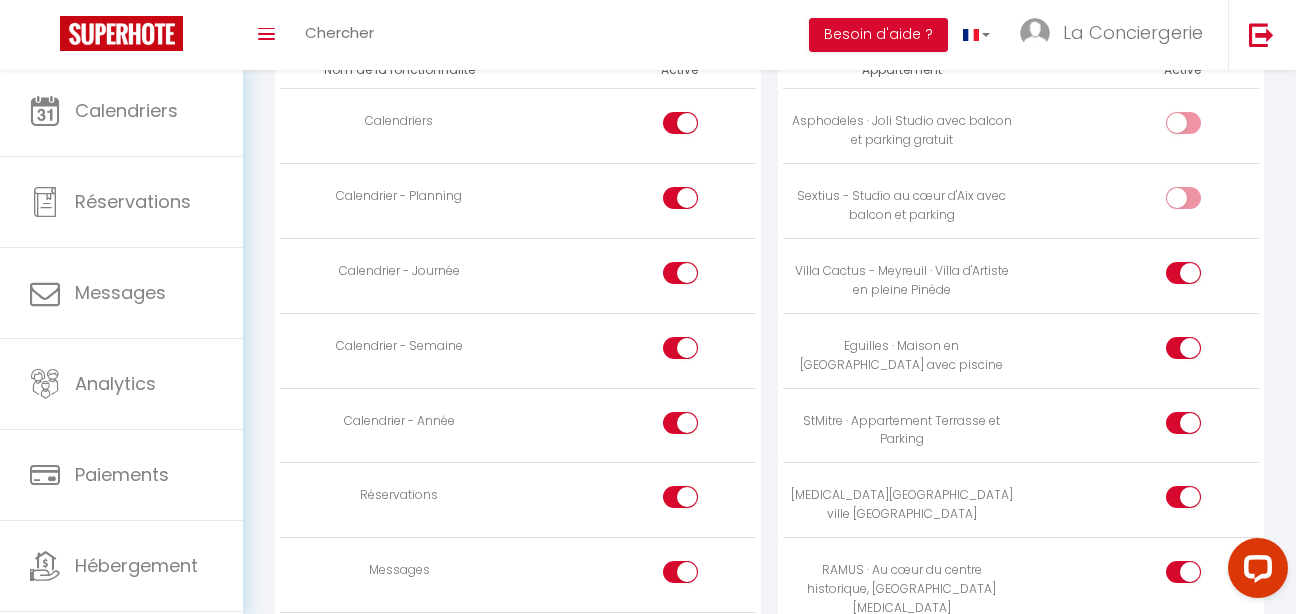 click at bounding box center [1200, 202] 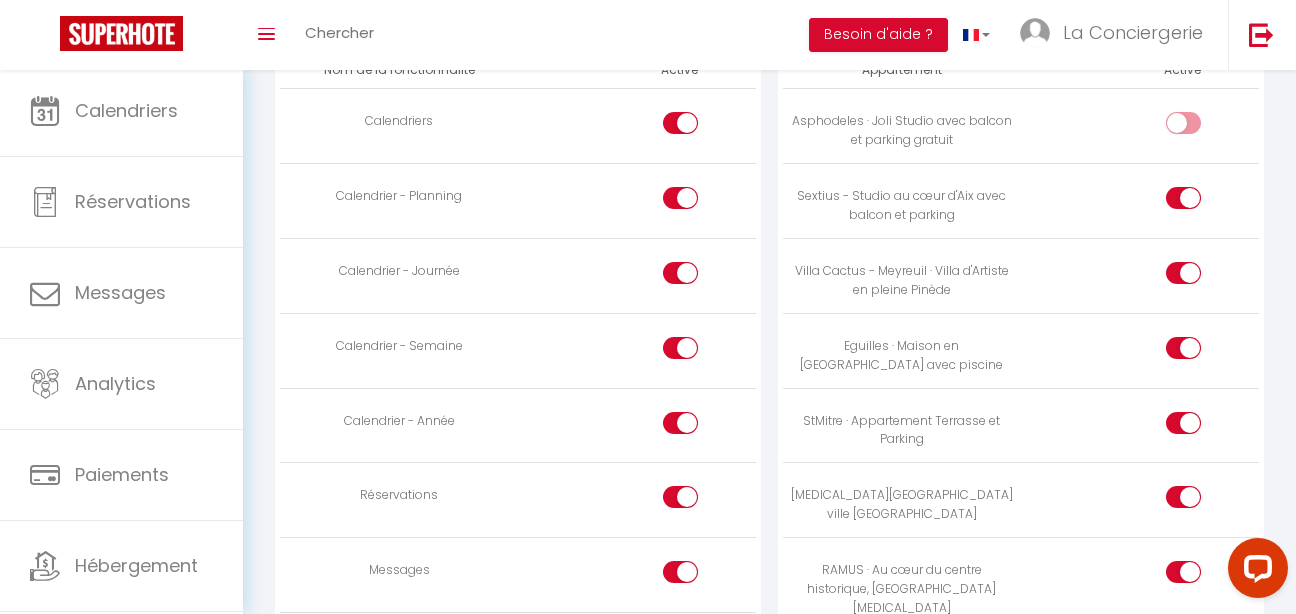 click at bounding box center (1200, 202) 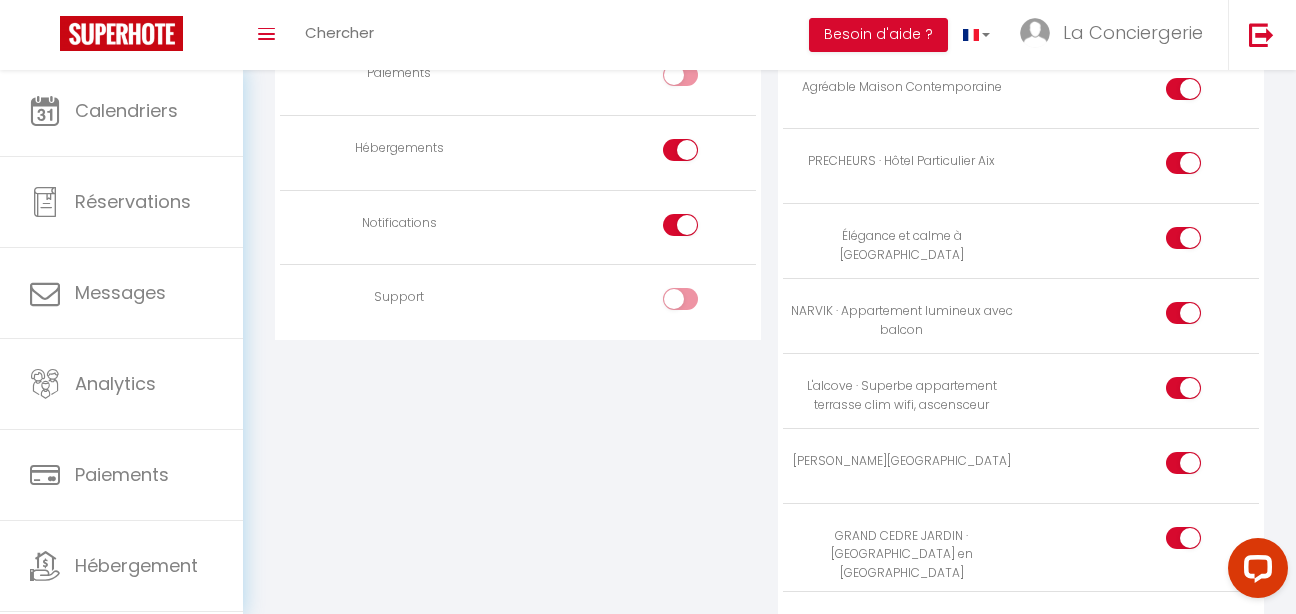 scroll, scrollTop: 2068, scrollLeft: 0, axis: vertical 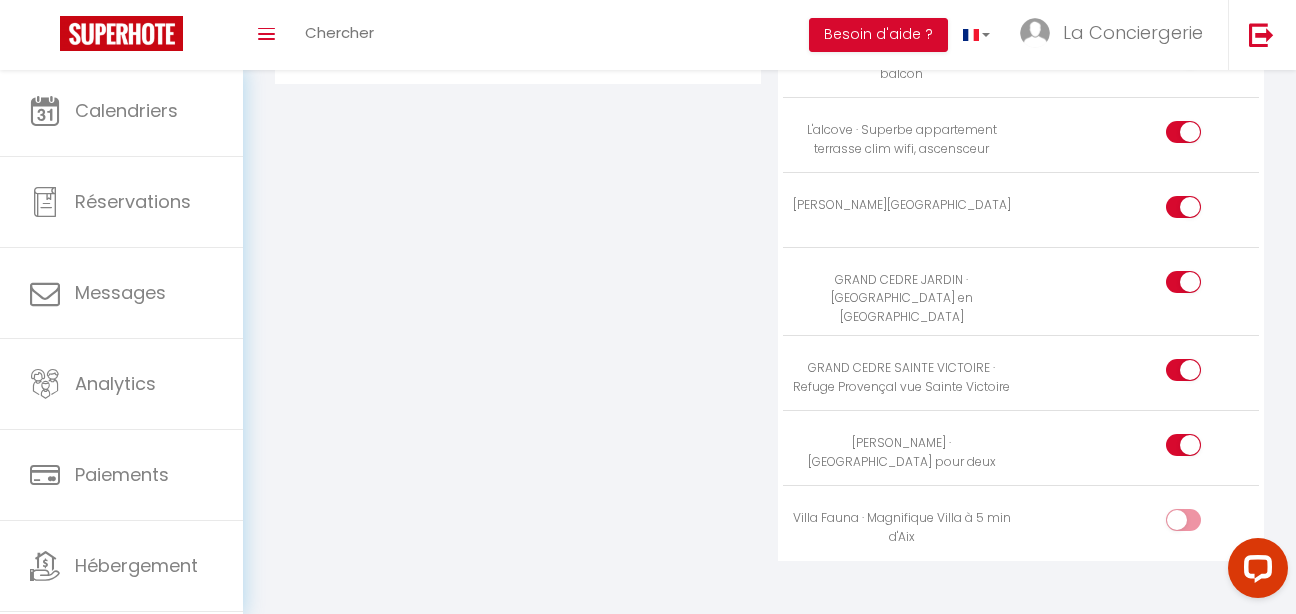click at bounding box center (1183, 520) 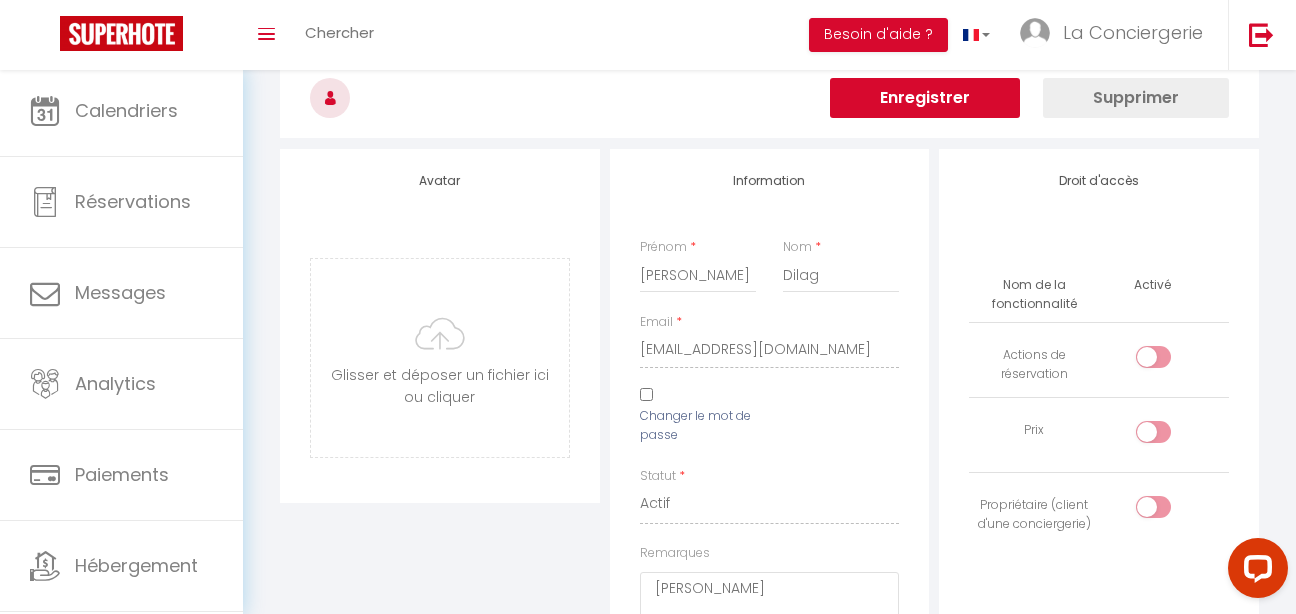 scroll, scrollTop: 0, scrollLeft: 0, axis: both 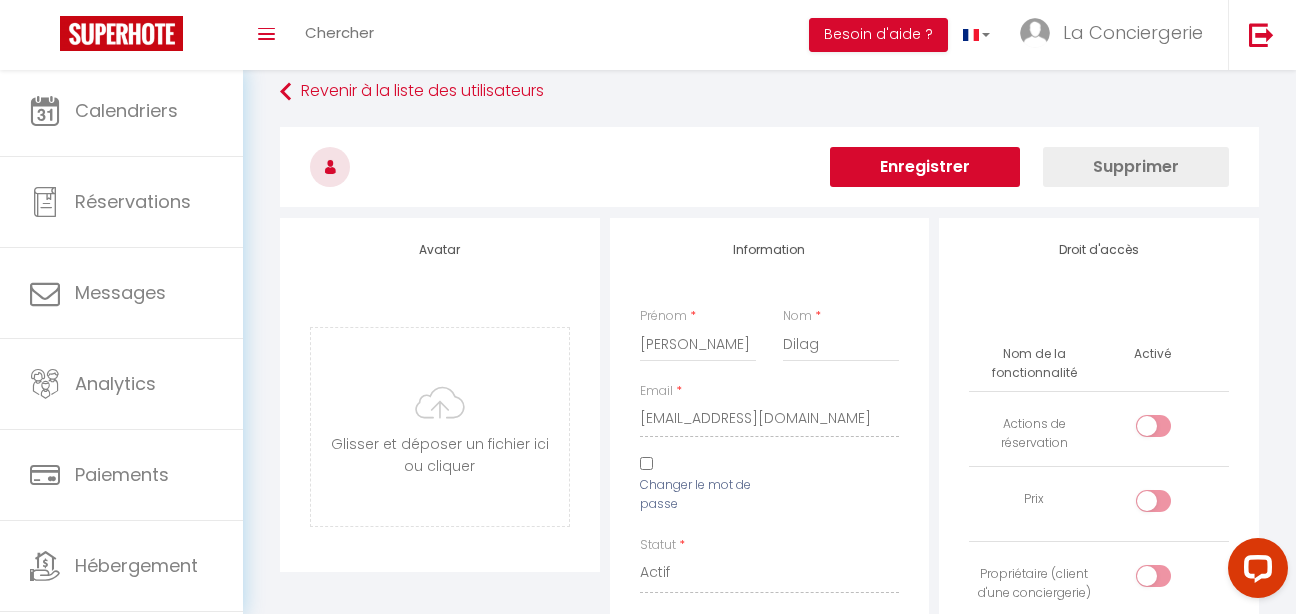 click on "Enregistrer" at bounding box center (925, 167) 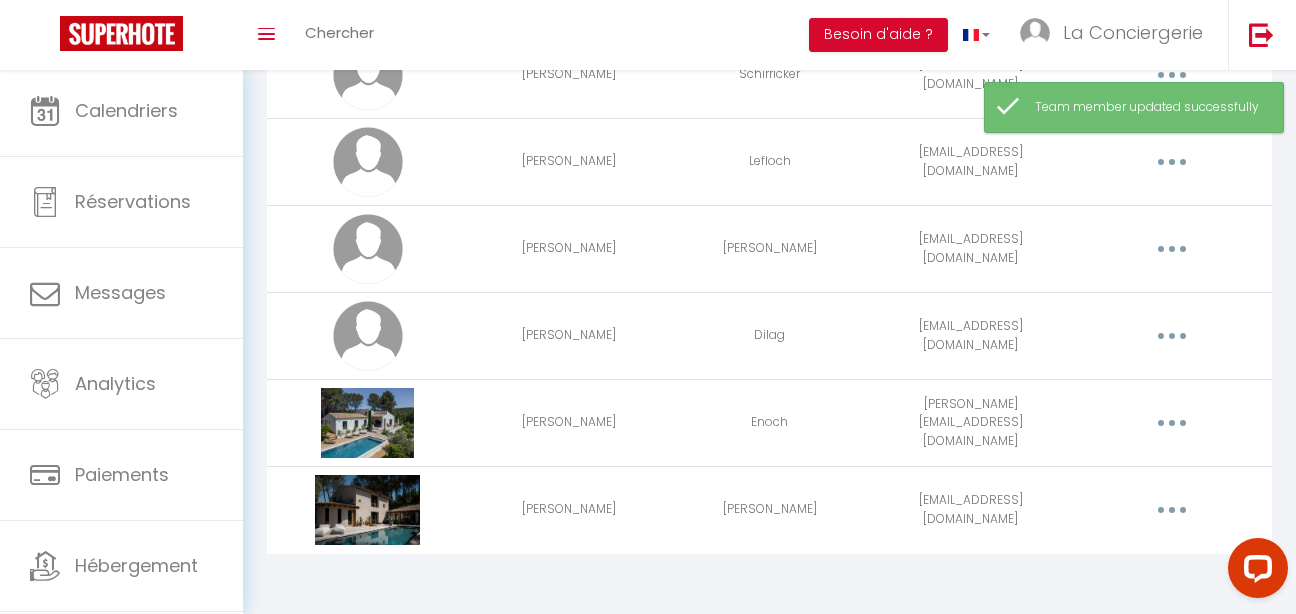 scroll, scrollTop: 1554, scrollLeft: 0, axis: vertical 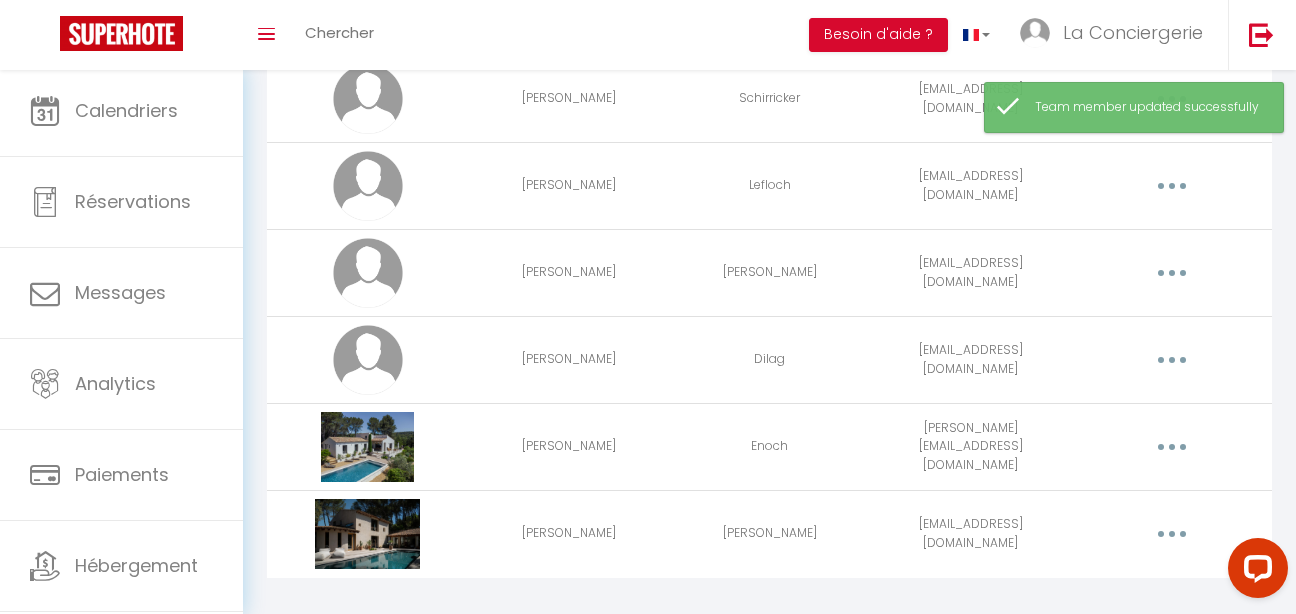 click at bounding box center [1171, 273] 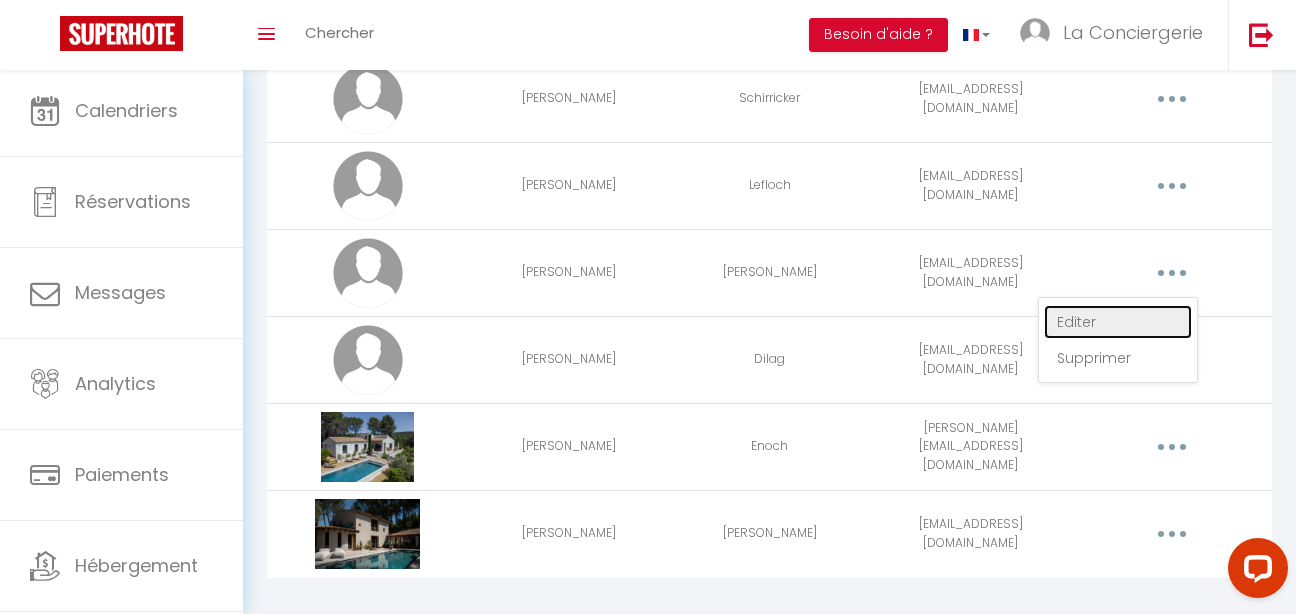 click on "Editer" at bounding box center (1118, 322) 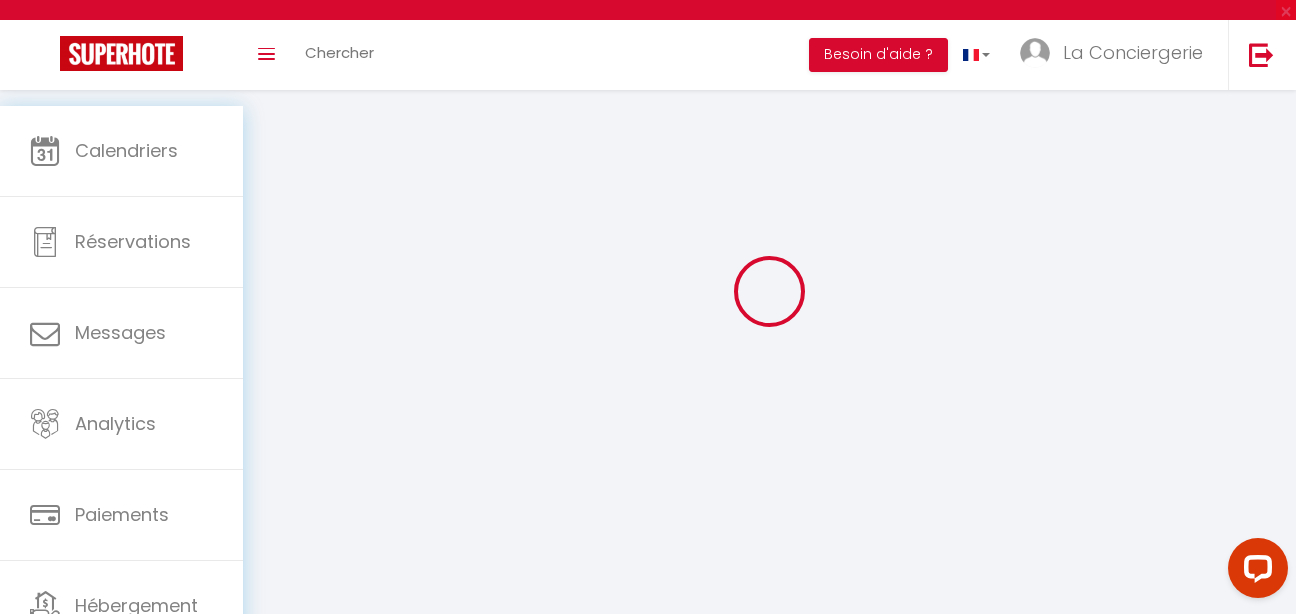 scroll, scrollTop: 0, scrollLeft: 0, axis: both 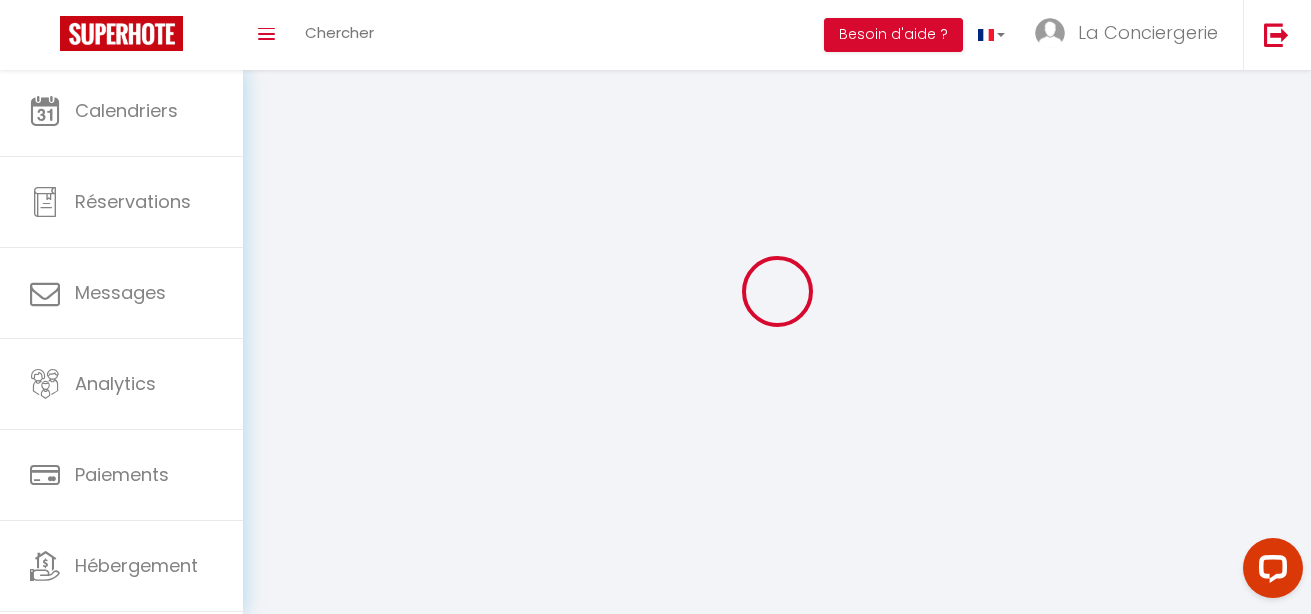 type on "[PERSON_NAME]" 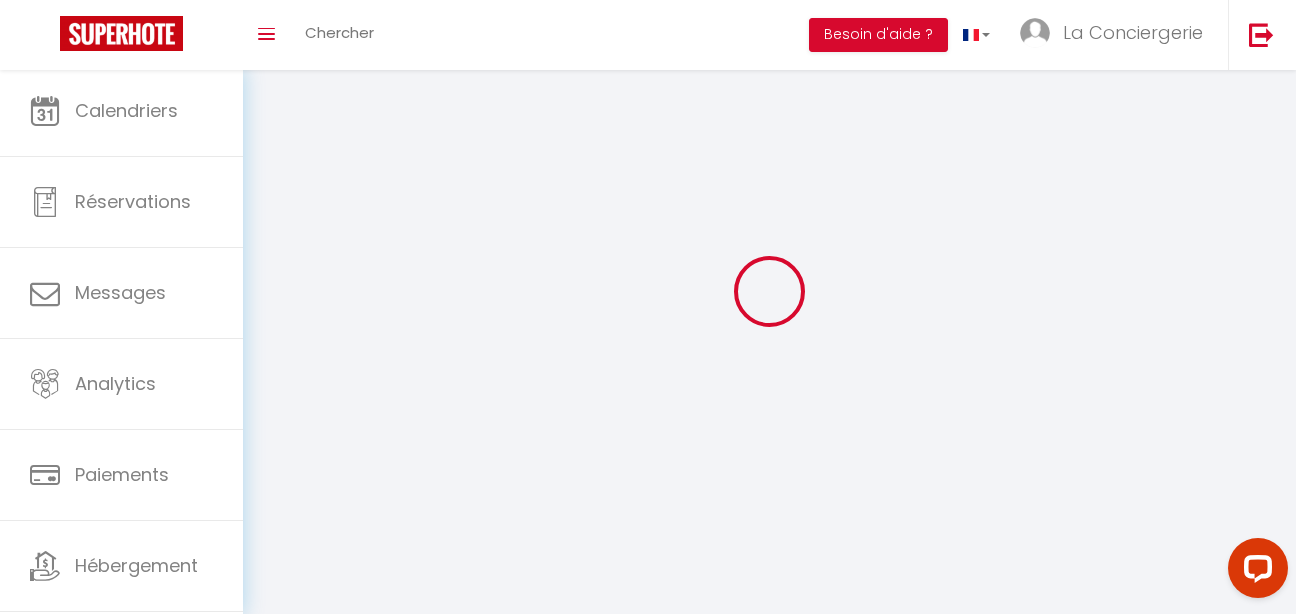 select 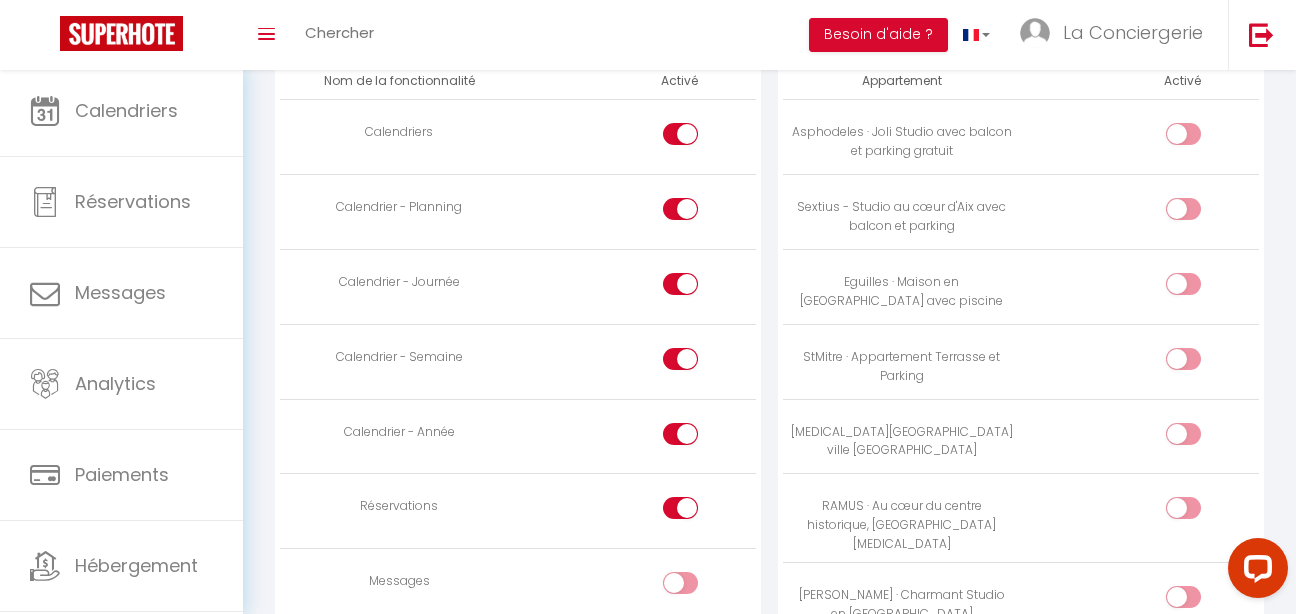 scroll, scrollTop: 984, scrollLeft: 0, axis: vertical 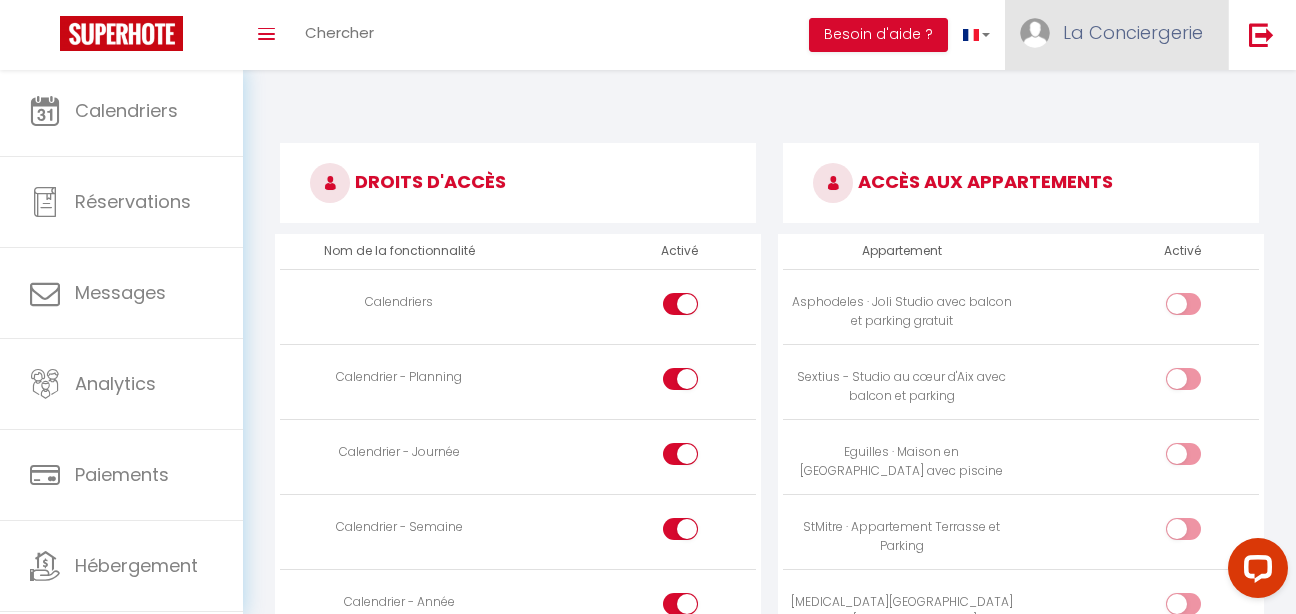 click on "La Conciergerie" at bounding box center (1116, 35) 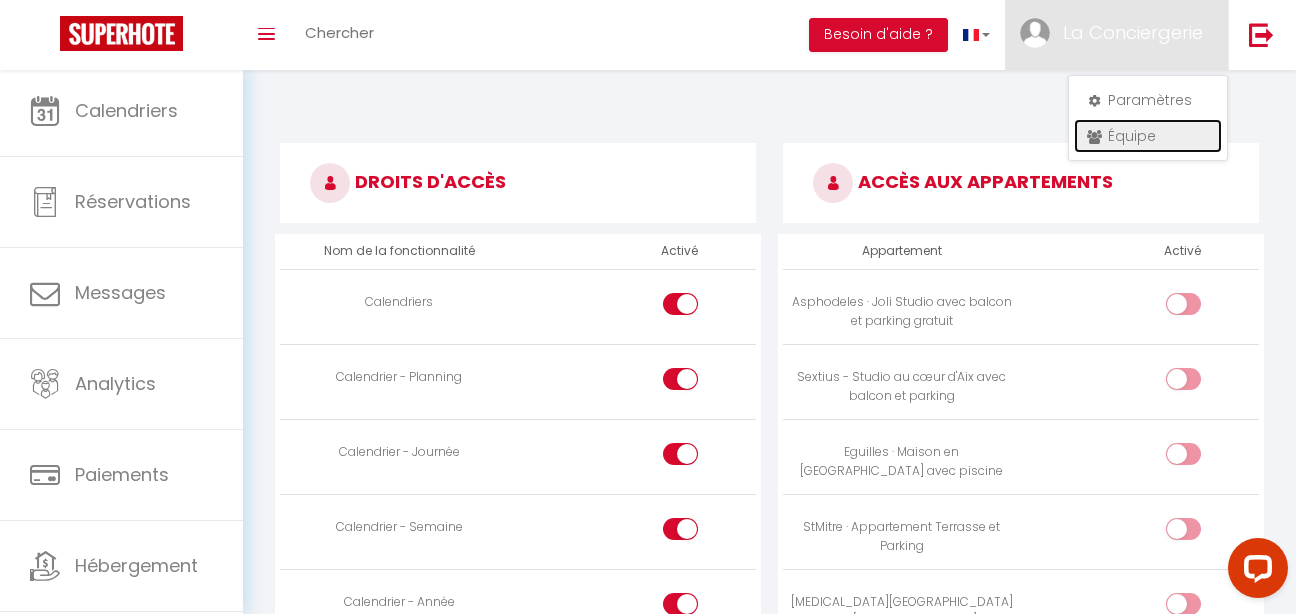 click on "Équipe" at bounding box center [1148, 136] 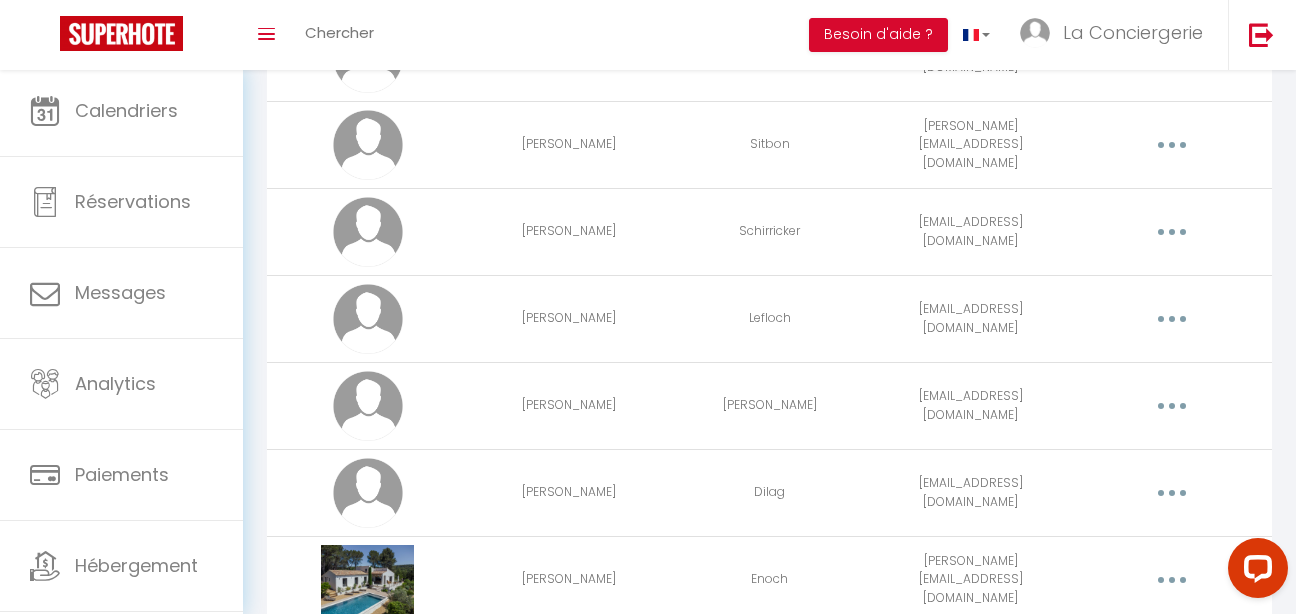 scroll, scrollTop: 1420, scrollLeft: 0, axis: vertical 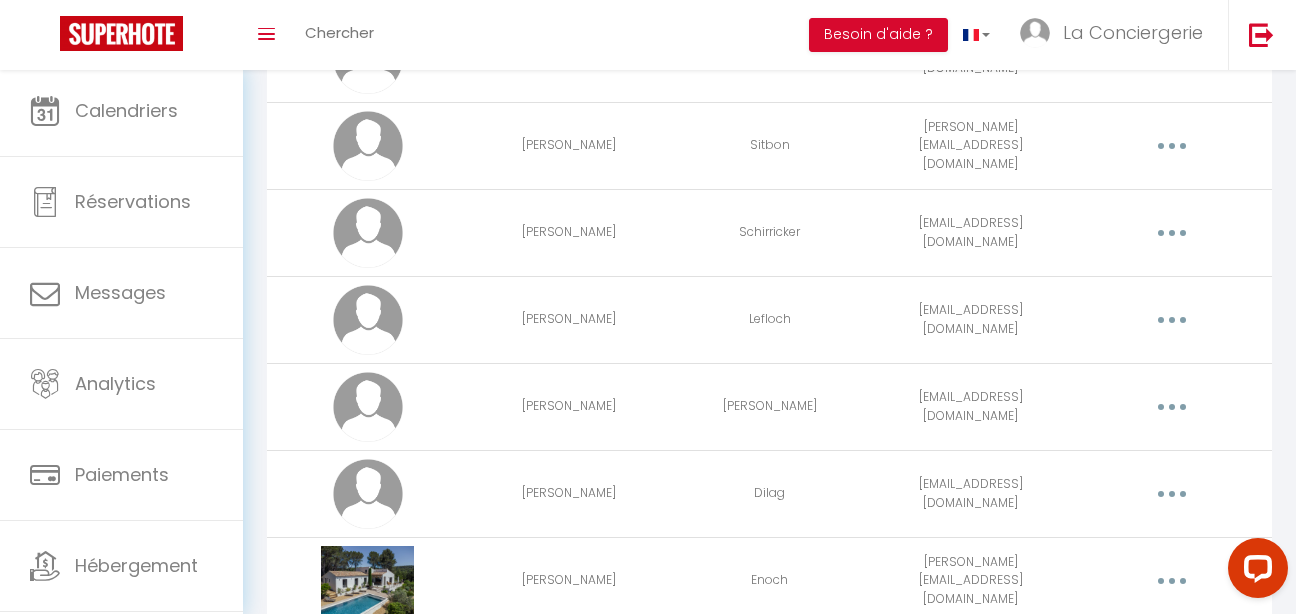 click at bounding box center (1171, 146) 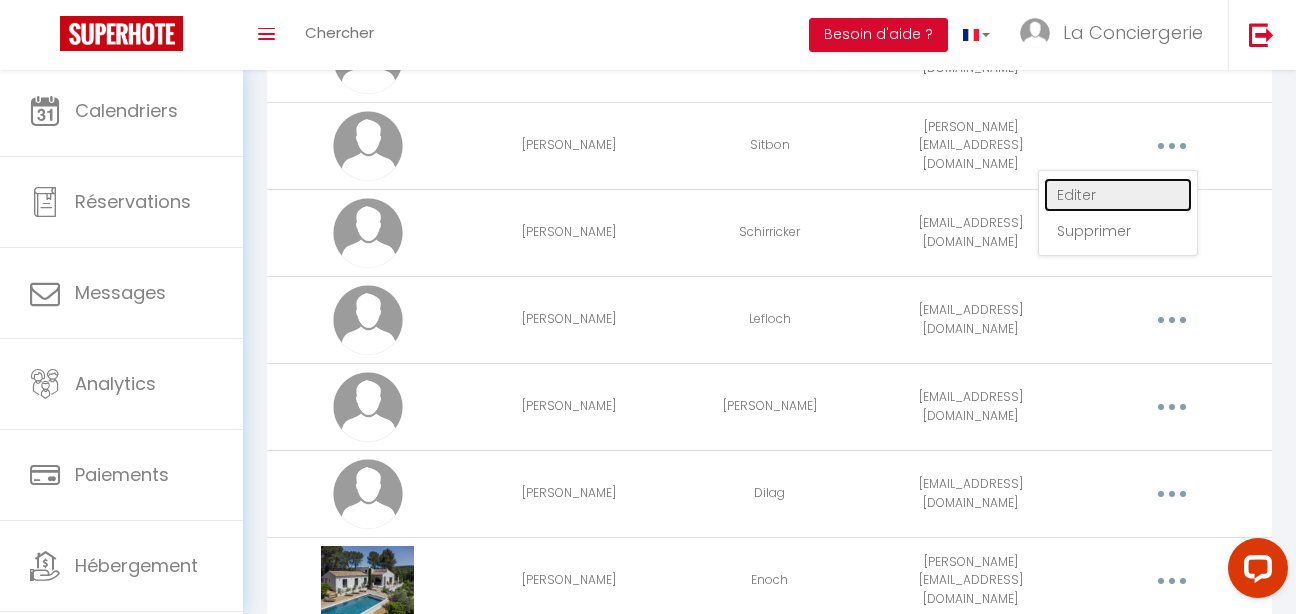click on "Editer" at bounding box center [1118, 195] 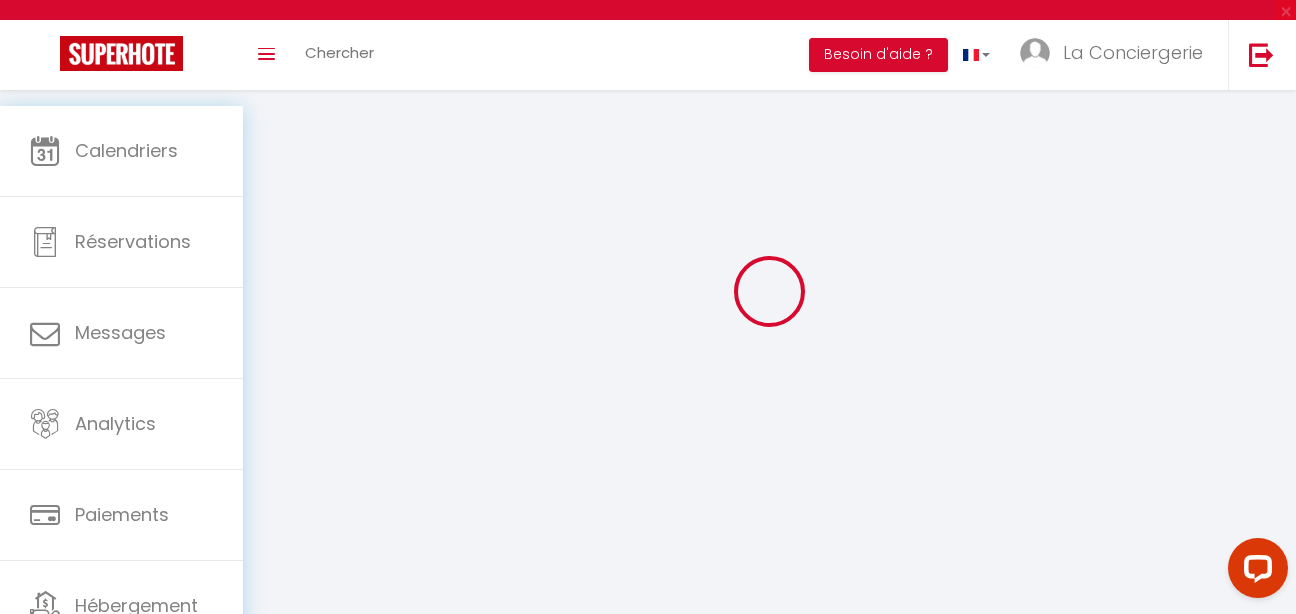 scroll, scrollTop: 0, scrollLeft: 0, axis: both 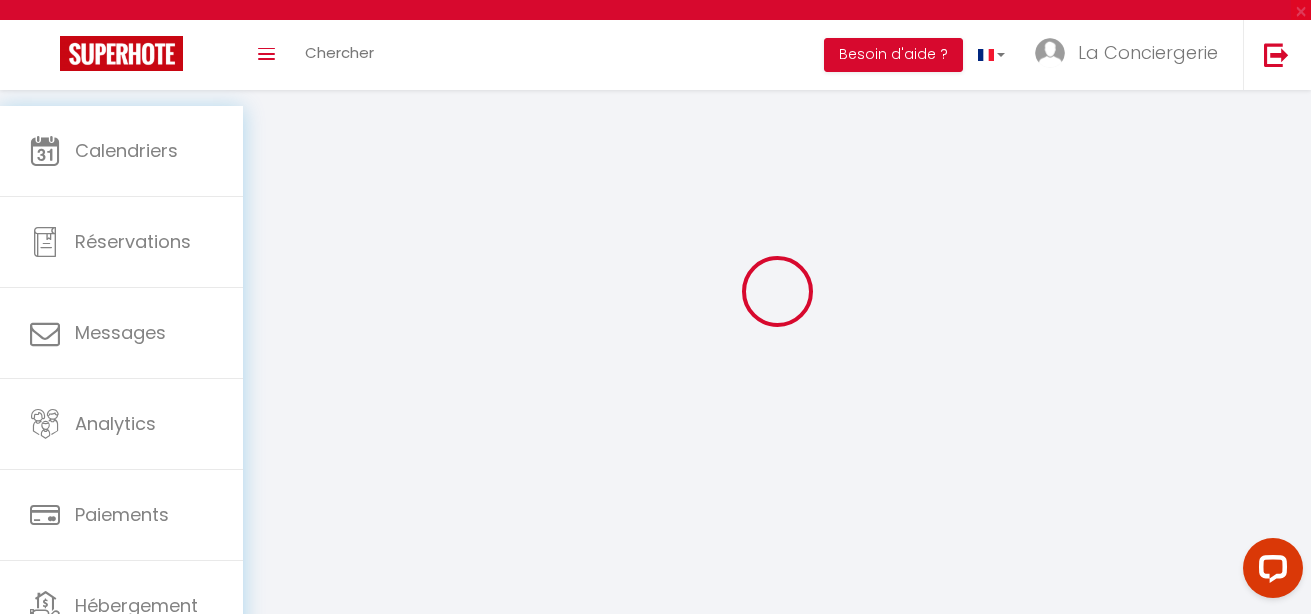 type on "Mouysset" 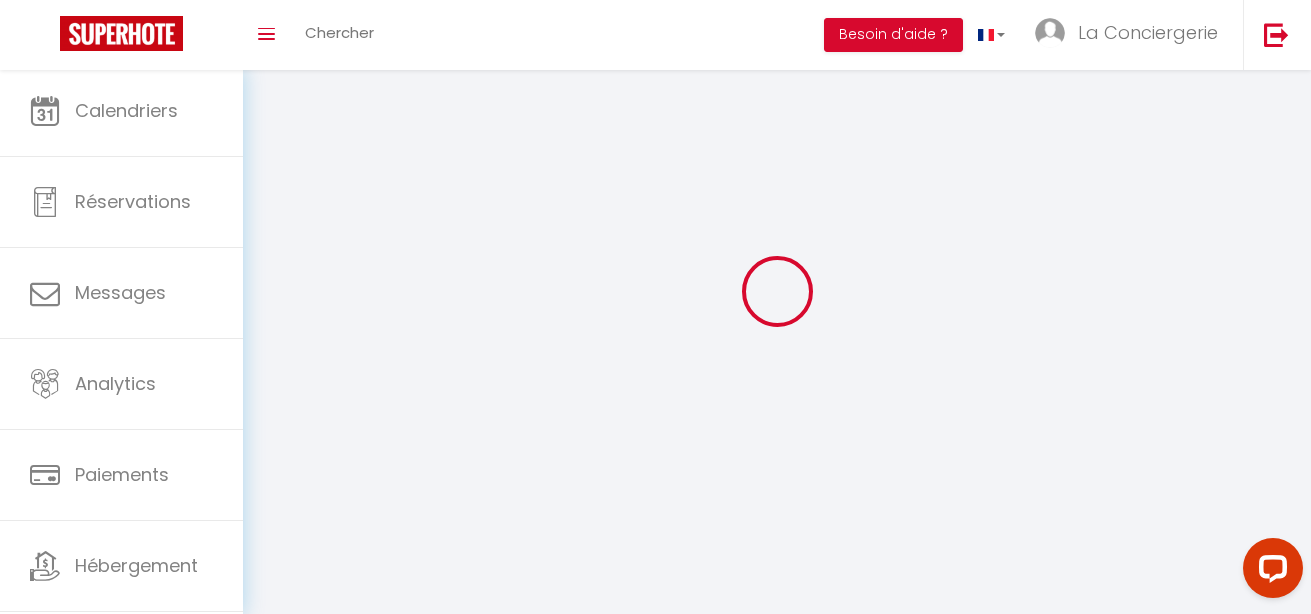 type on "[PERSON_NAME]" 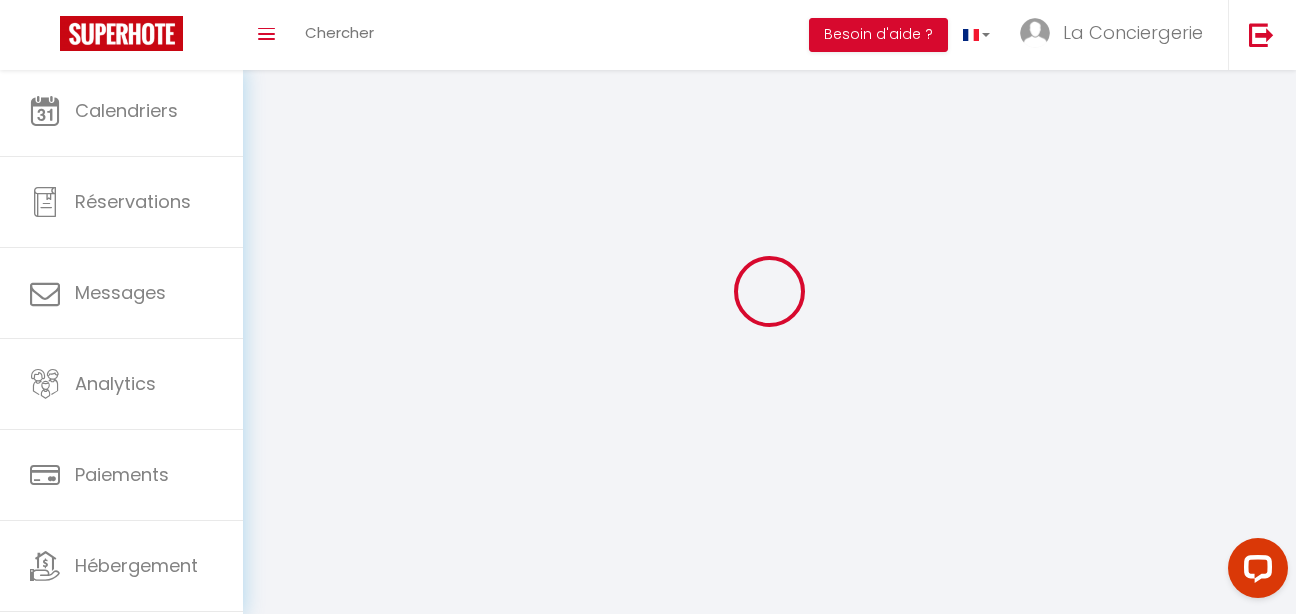 select 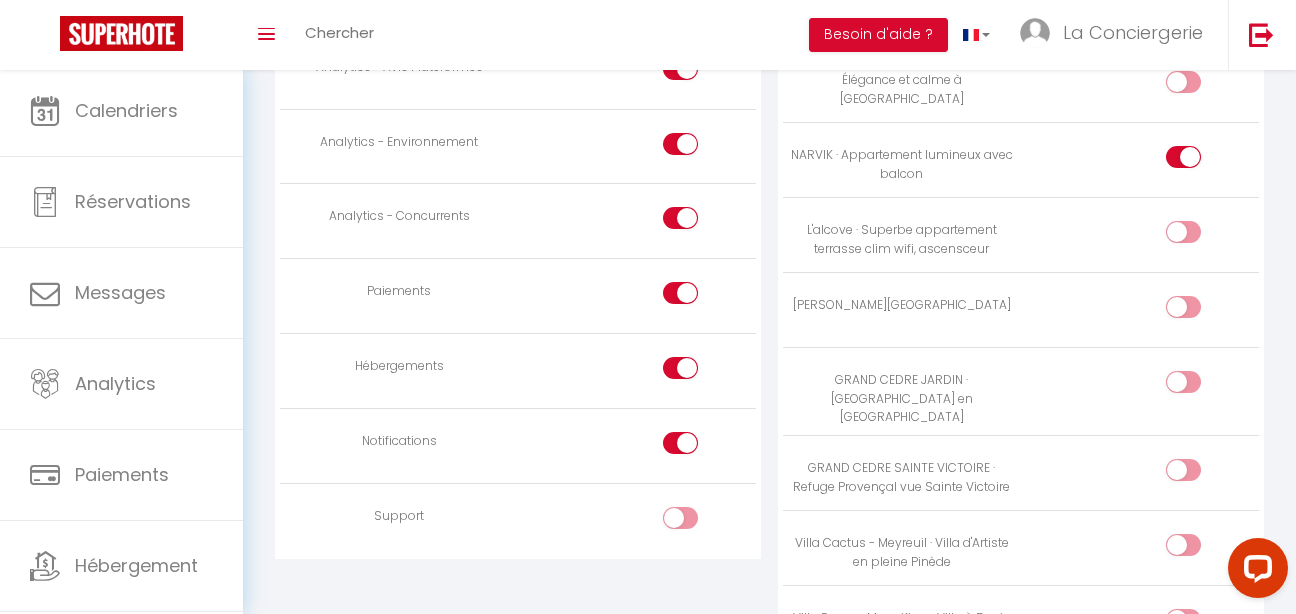 scroll, scrollTop: 2068, scrollLeft: 0, axis: vertical 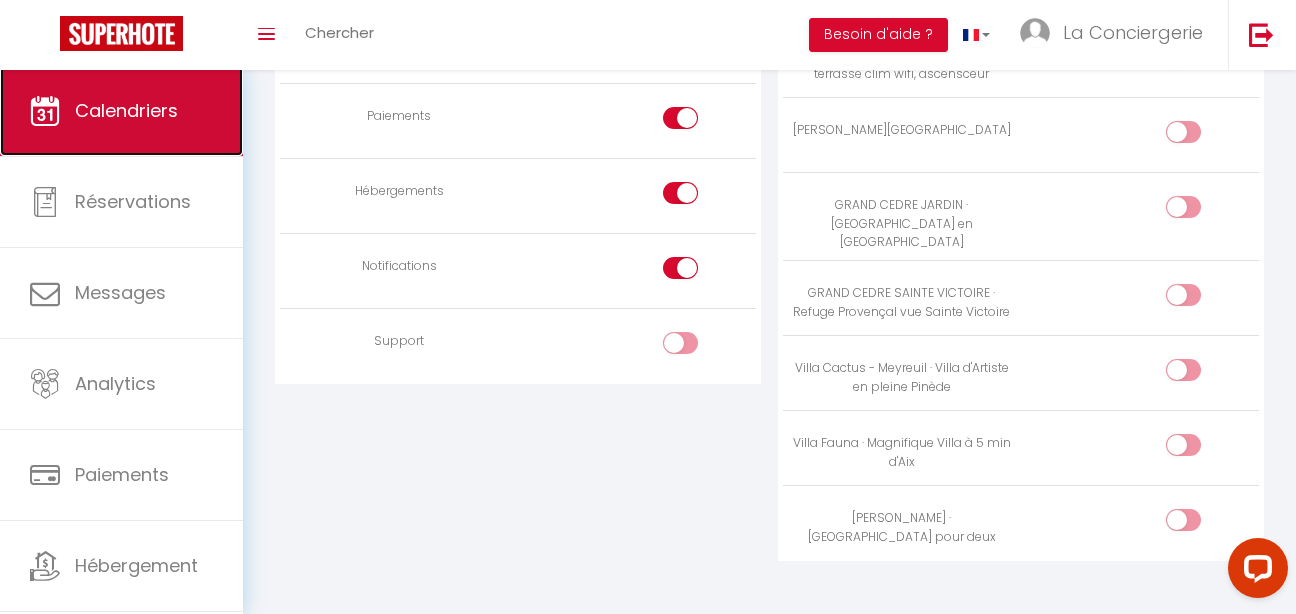 click at bounding box center [45, 111] 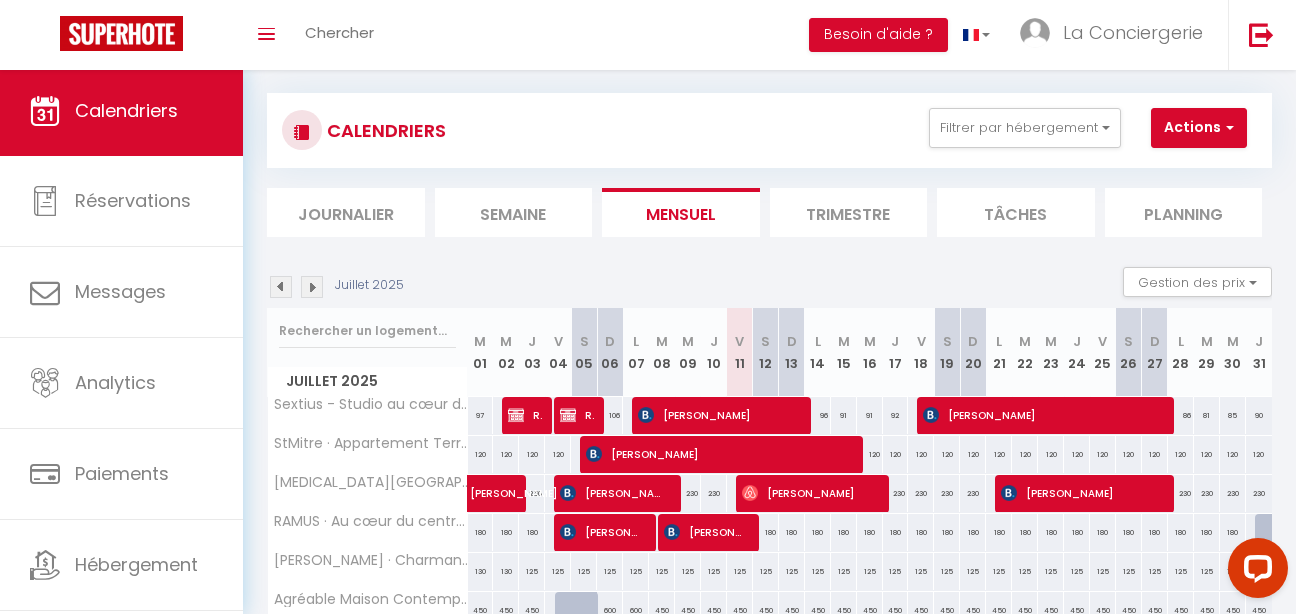 scroll, scrollTop: 320, scrollLeft: 0, axis: vertical 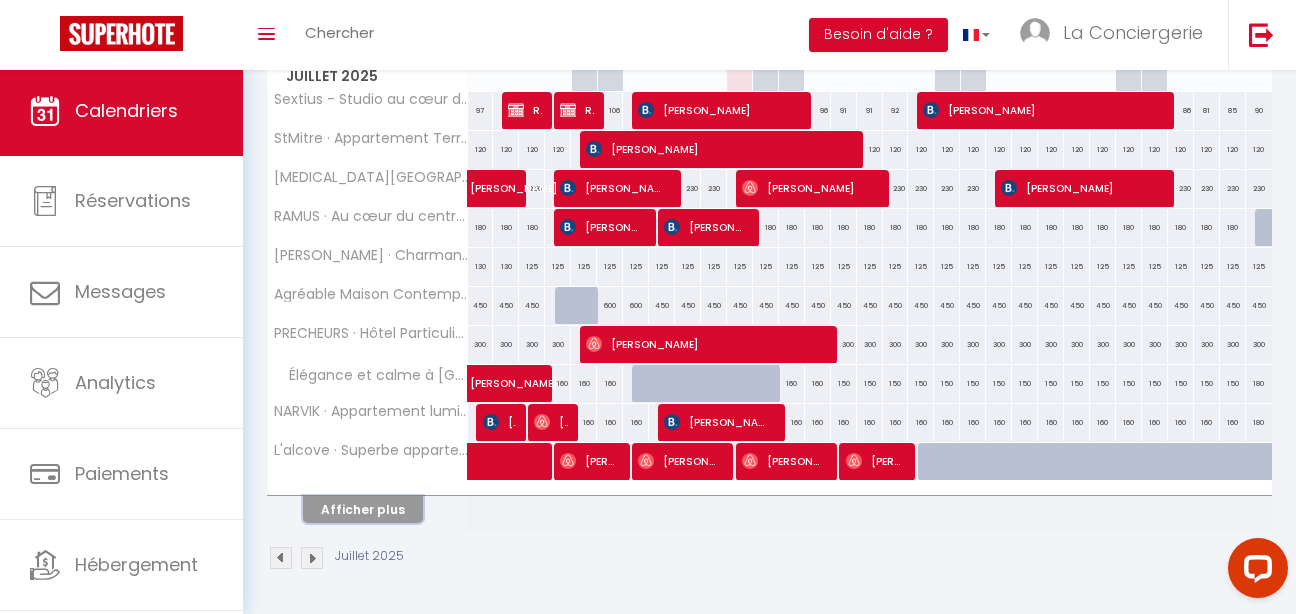 click on "Afficher plus" at bounding box center (363, 509) 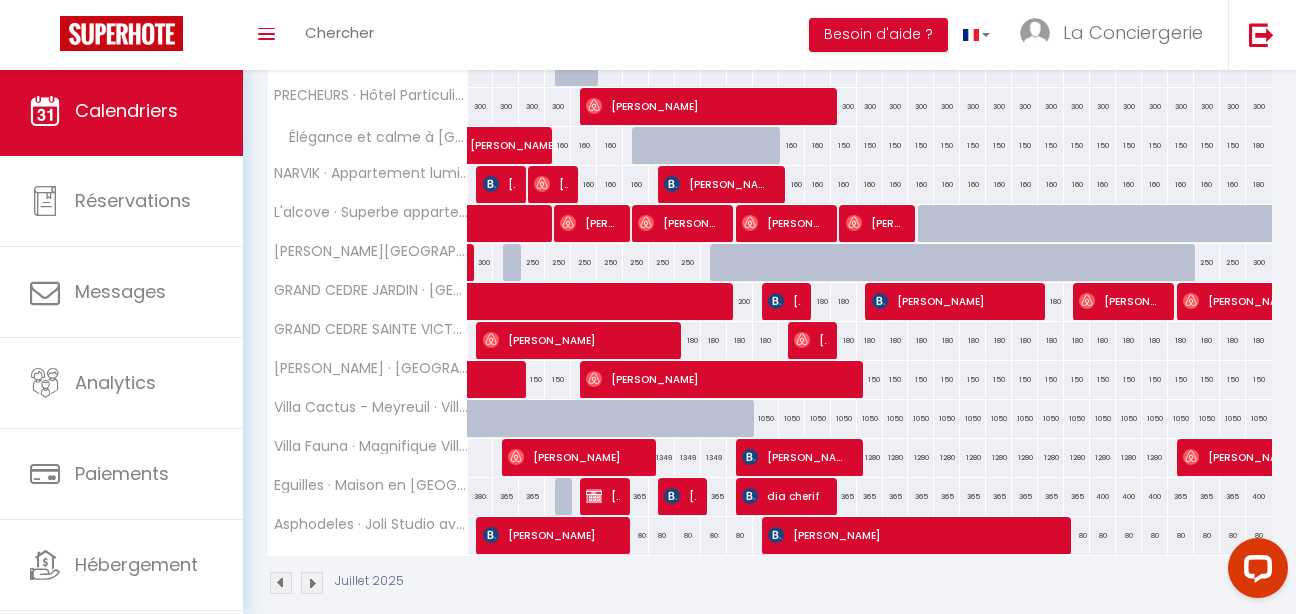 scroll, scrollTop: 583, scrollLeft: 0, axis: vertical 